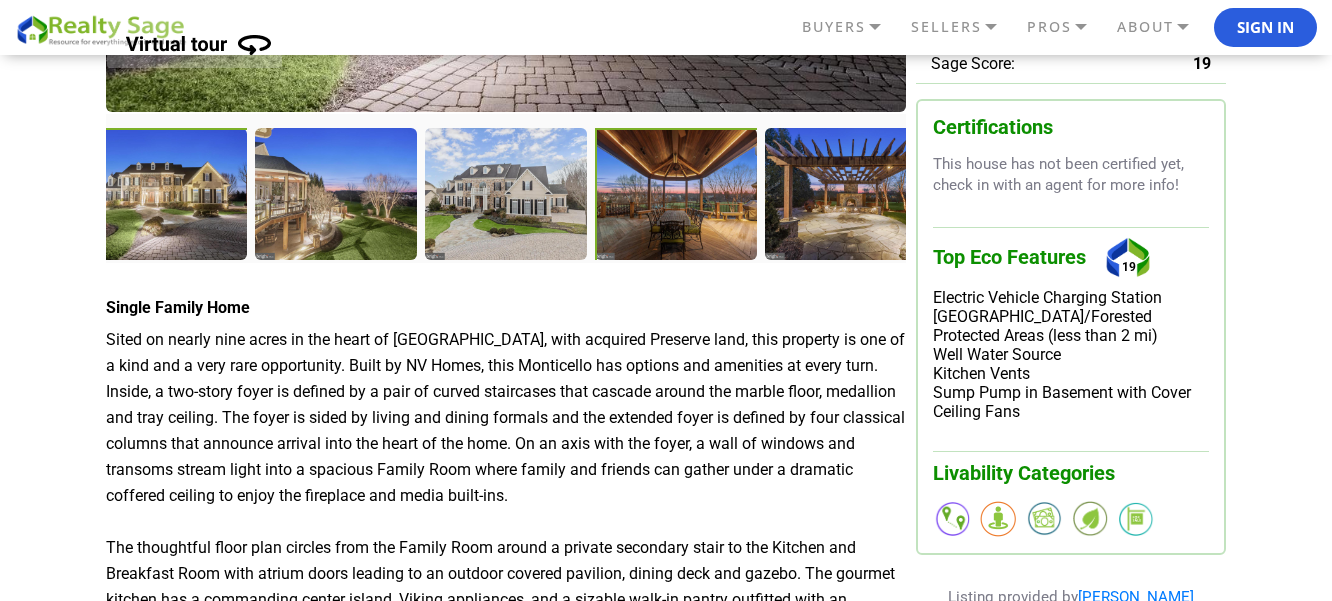 scroll, scrollTop: 587, scrollLeft: 0, axis: vertical 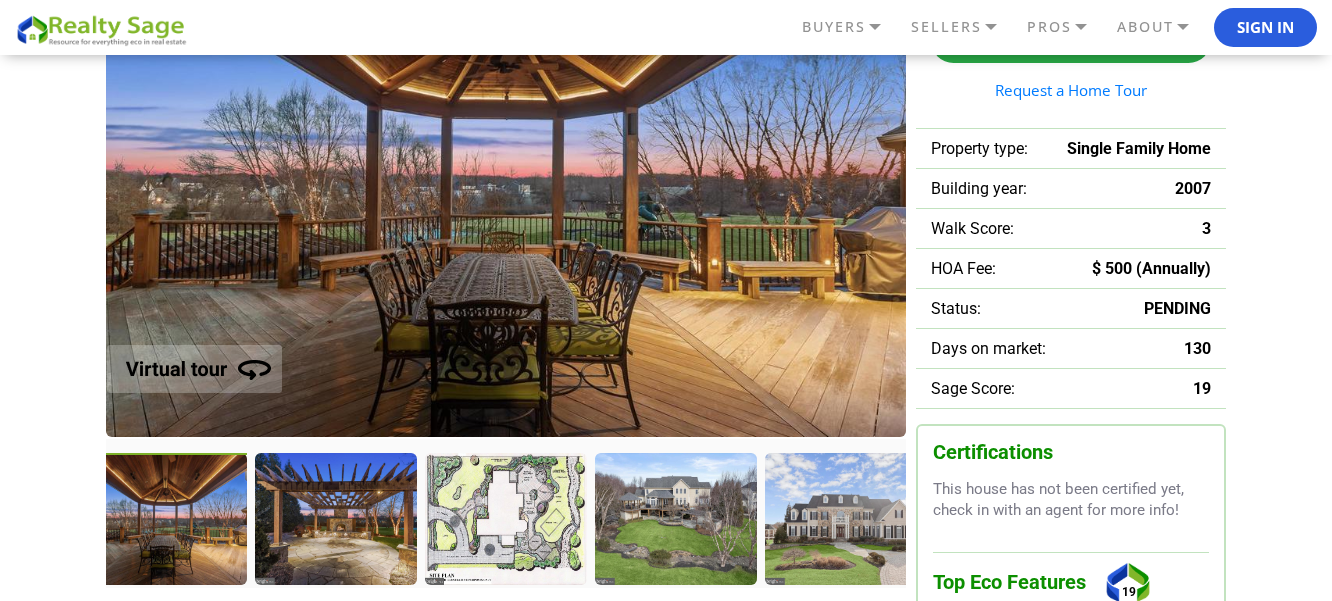 click at bounding box center (168, 521) 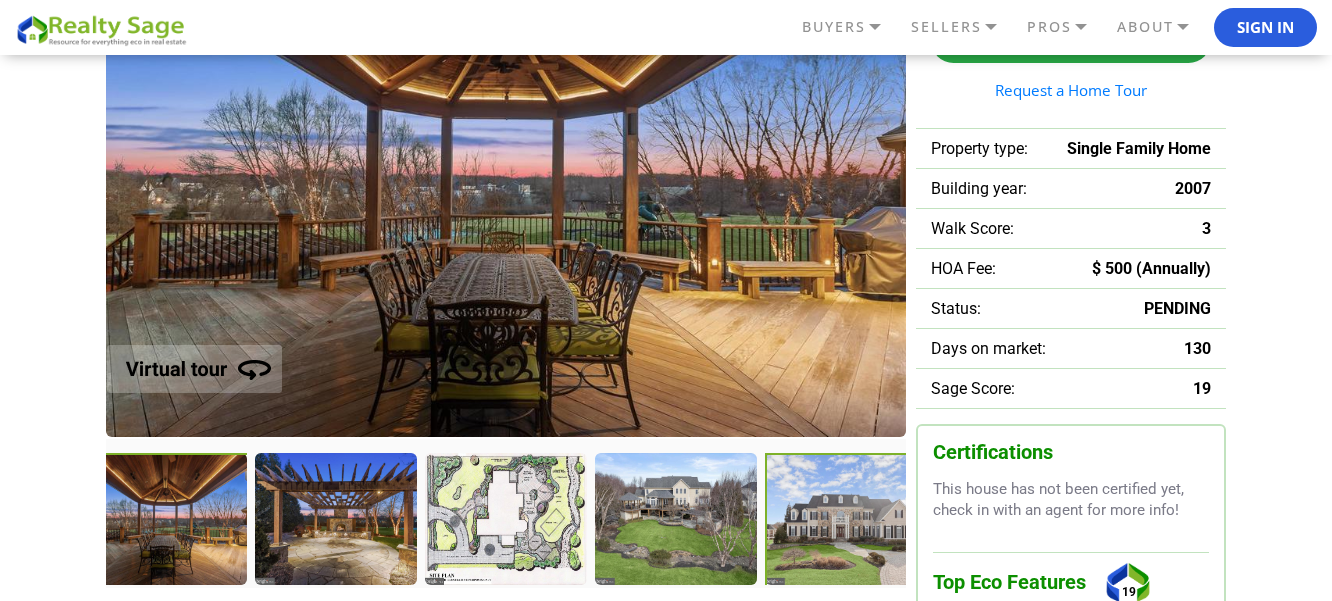 click at bounding box center [848, 521] 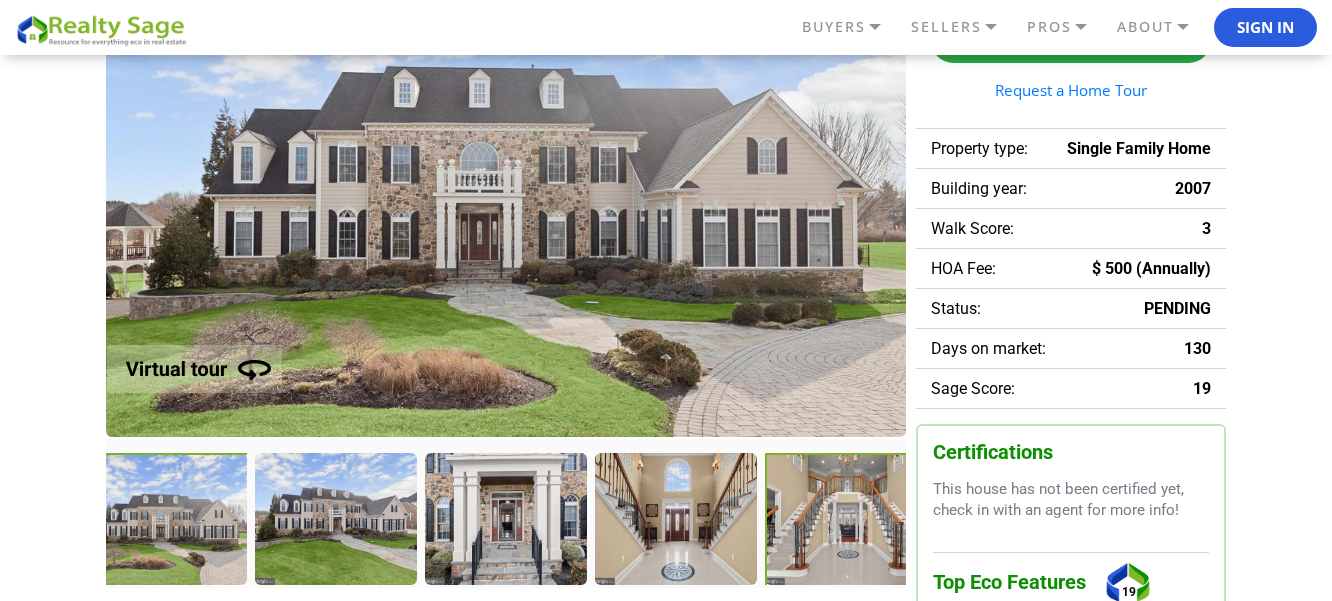 click at bounding box center (848, 521) 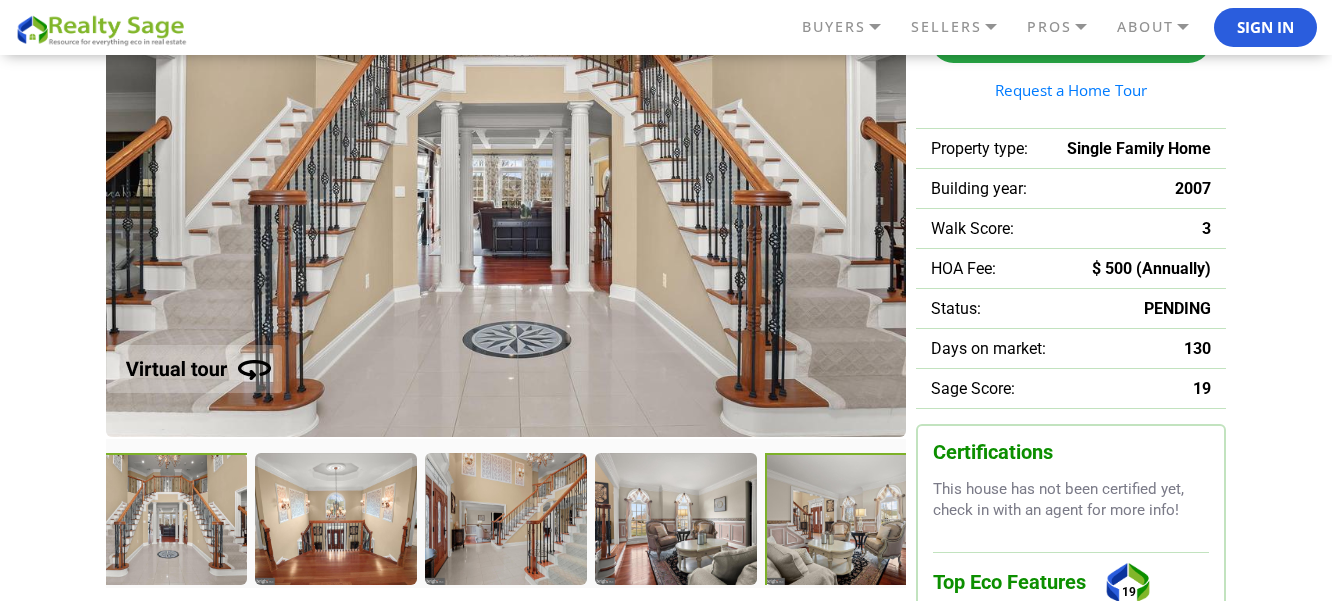 click at bounding box center [848, 521] 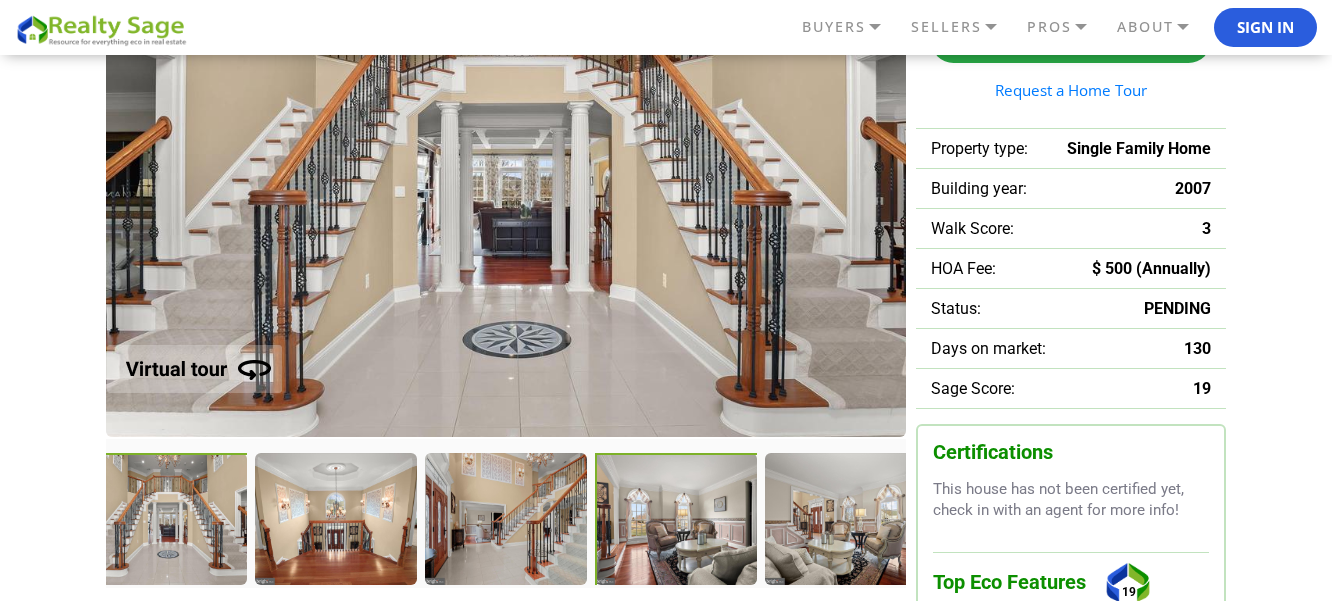 click at bounding box center (678, 521) 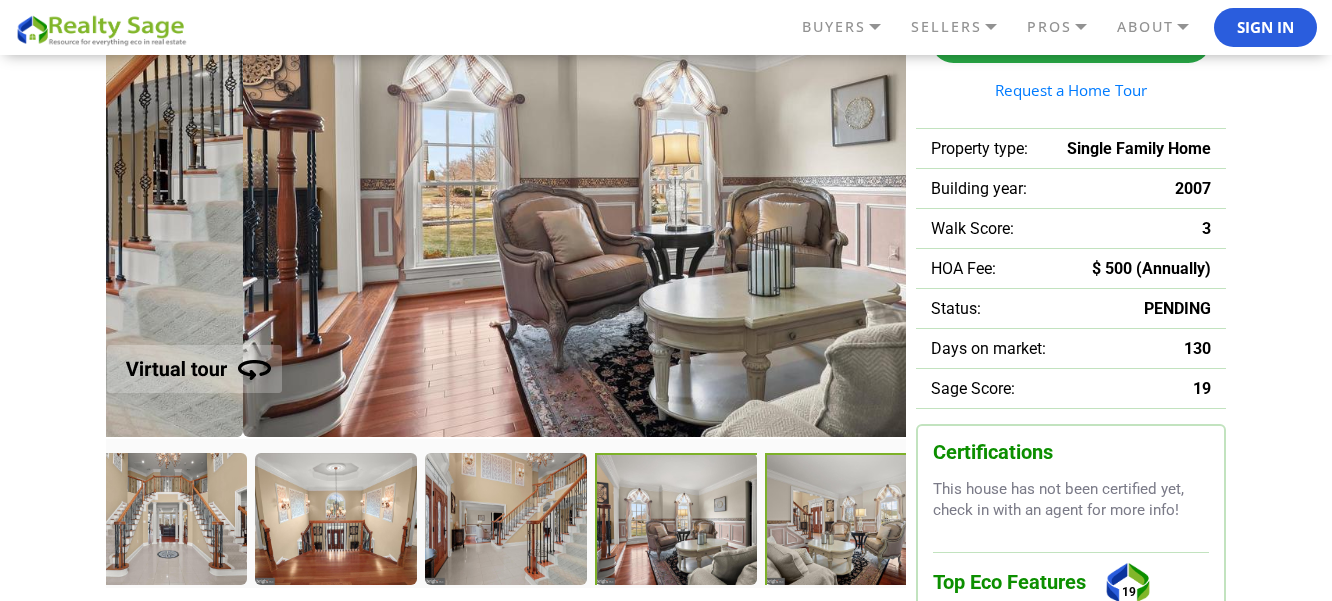 click at bounding box center [848, 521] 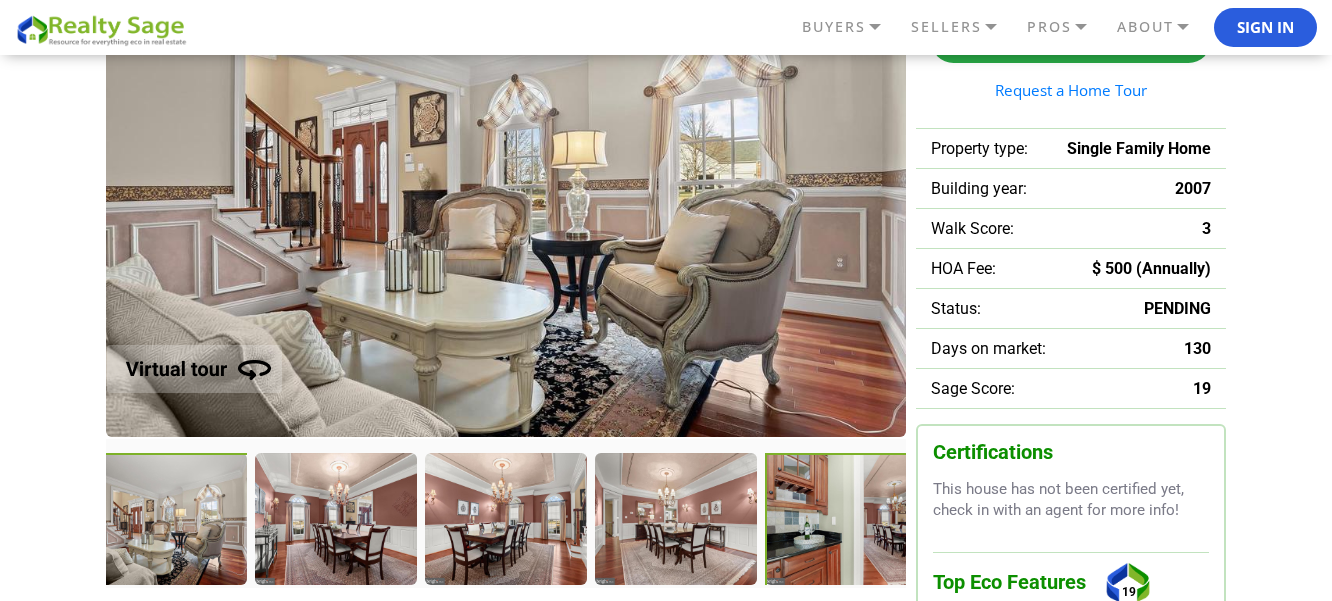 click at bounding box center [848, 521] 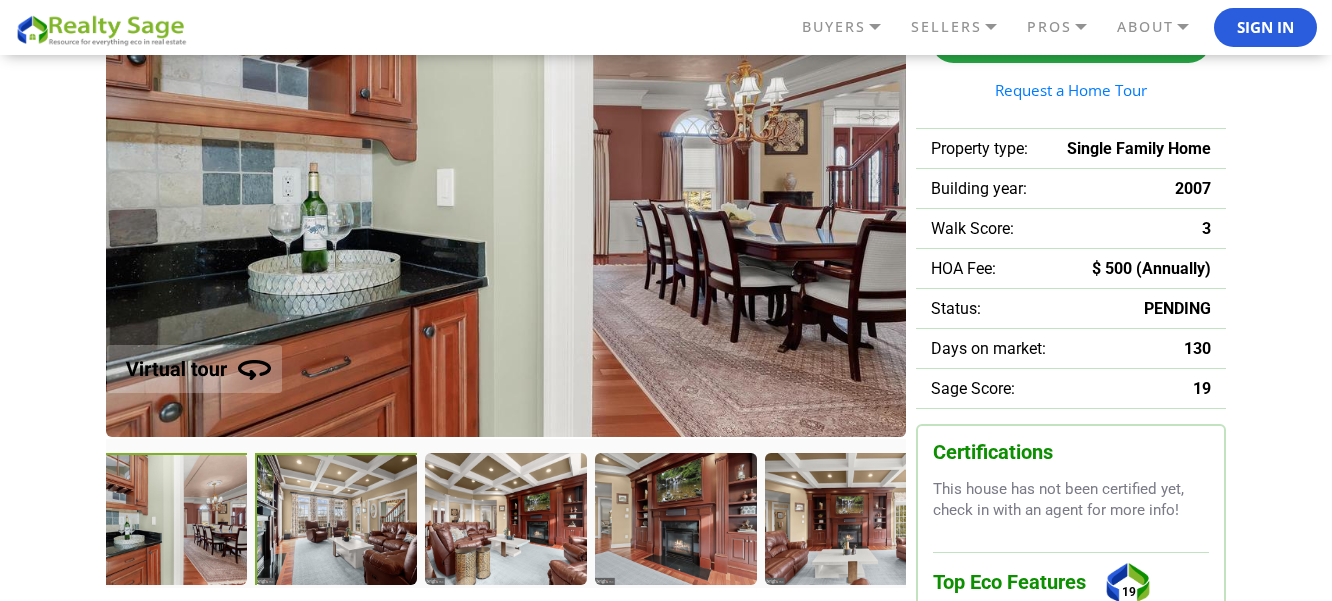 click at bounding box center (338, 521) 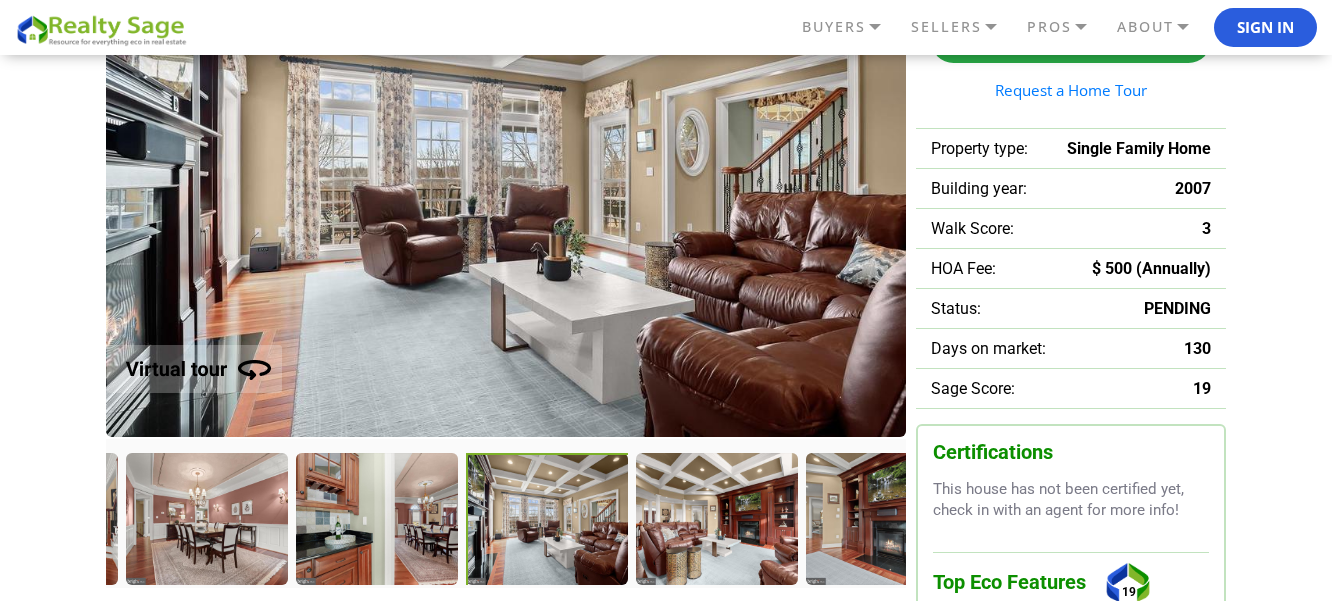 drag, startPoint x: 240, startPoint y: 527, endPoint x: 625, endPoint y: 542, distance: 385.29208 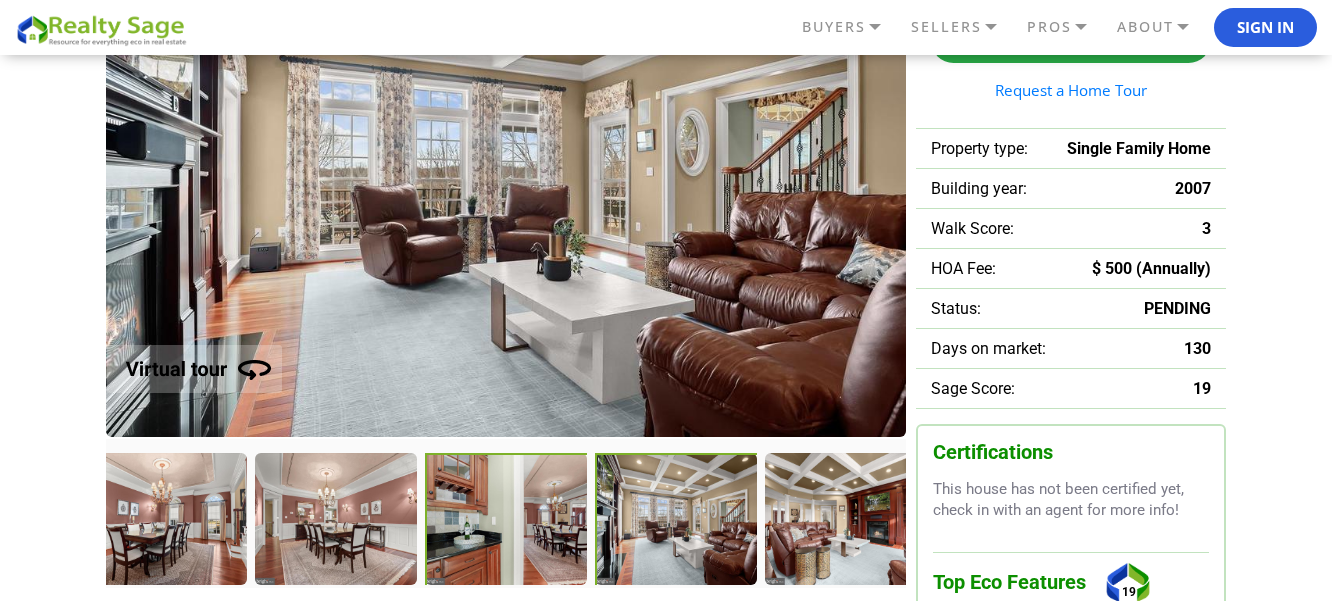 click at bounding box center [508, 521] 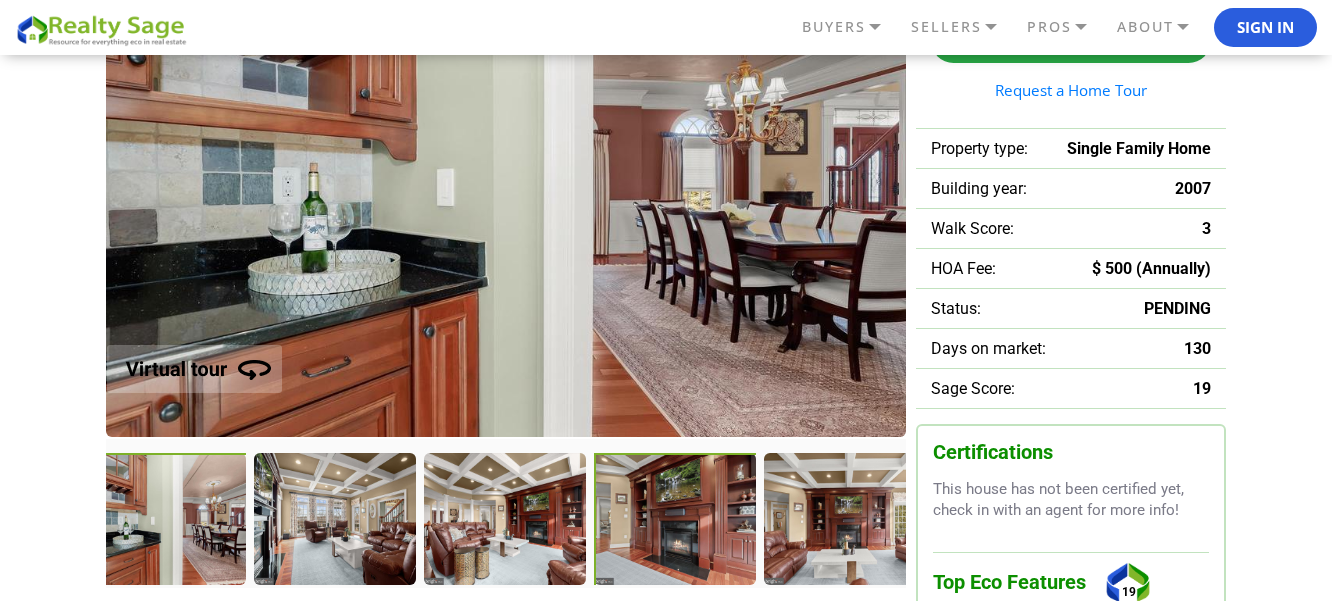 click at bounding box center [677, 521] 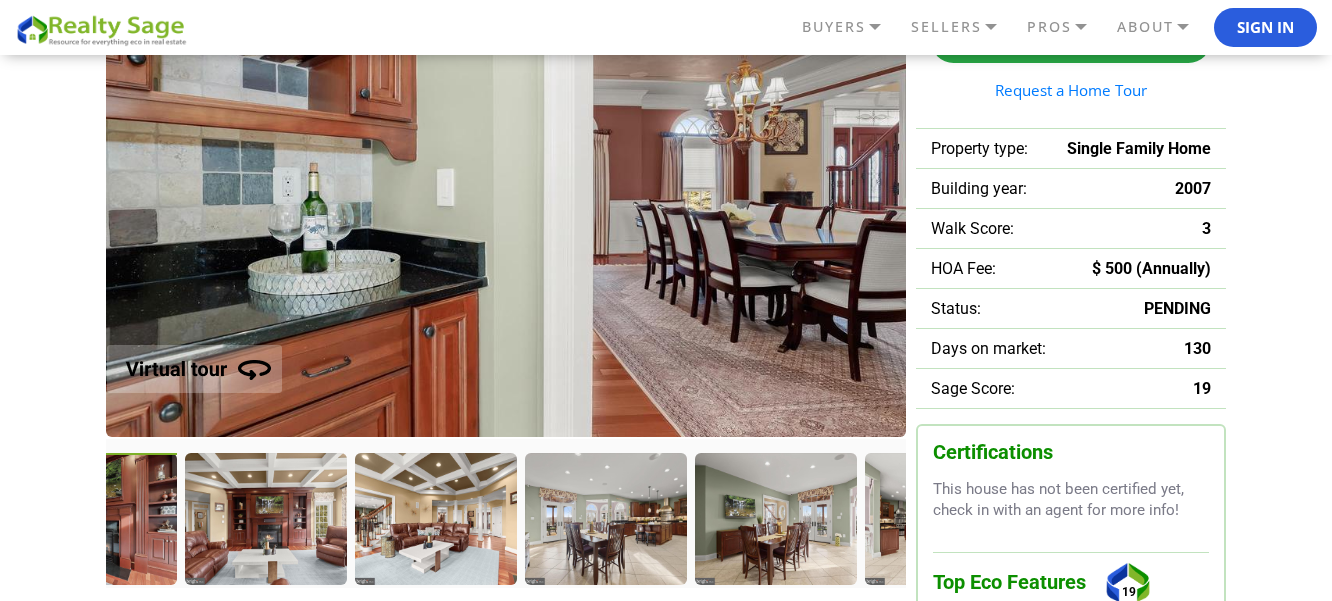 drag, startPoint x: 687, startPoint y: 555, endPoint x: -12, endPoint y: 549, distance: 699.02576 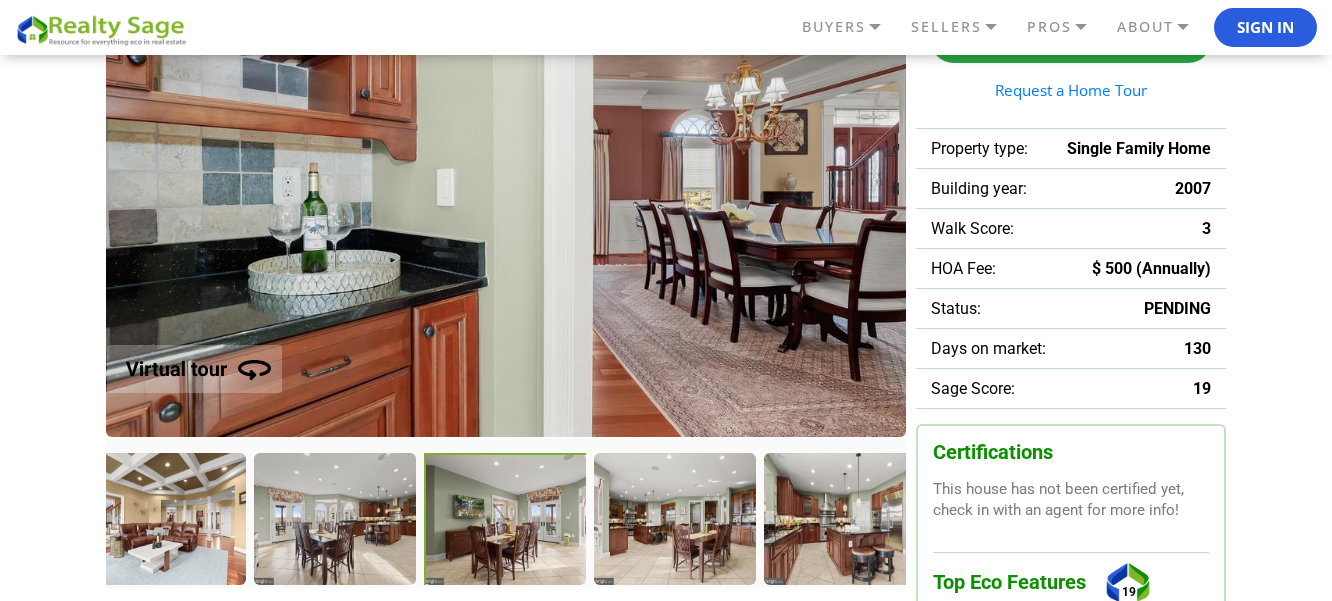 click at bounding box center [507, 521] 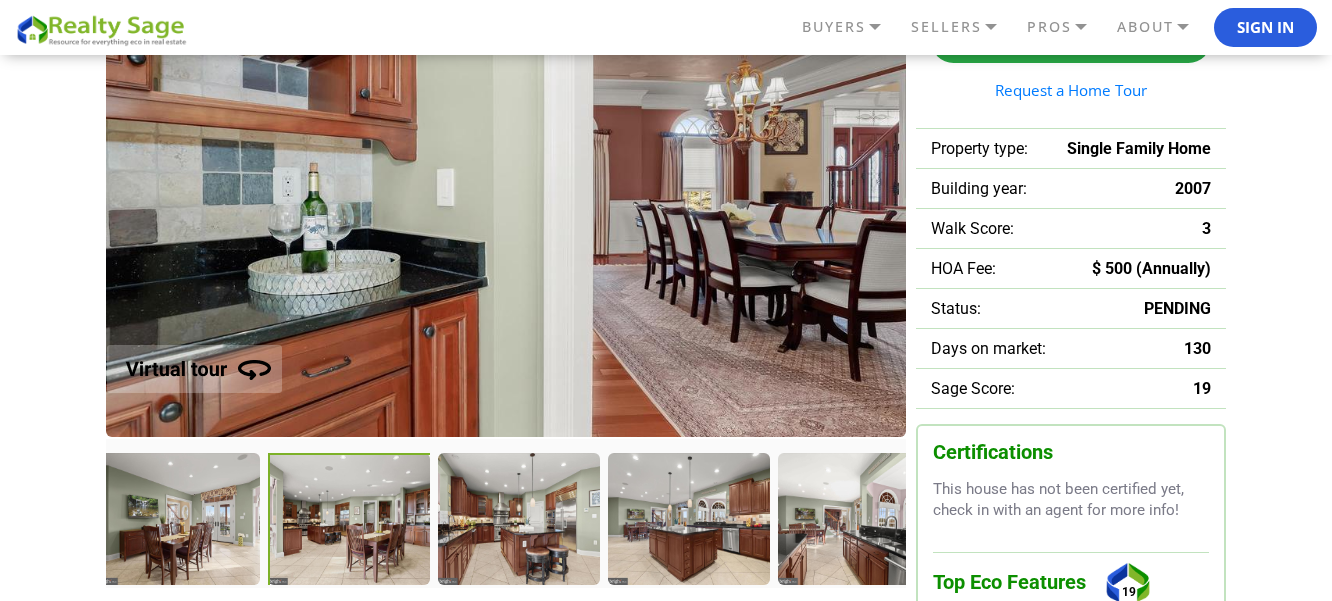 drag, startPoint x: 681, startPoint y: 521, endPoint x: 322, endPoint y: 525, distance: 359.02228 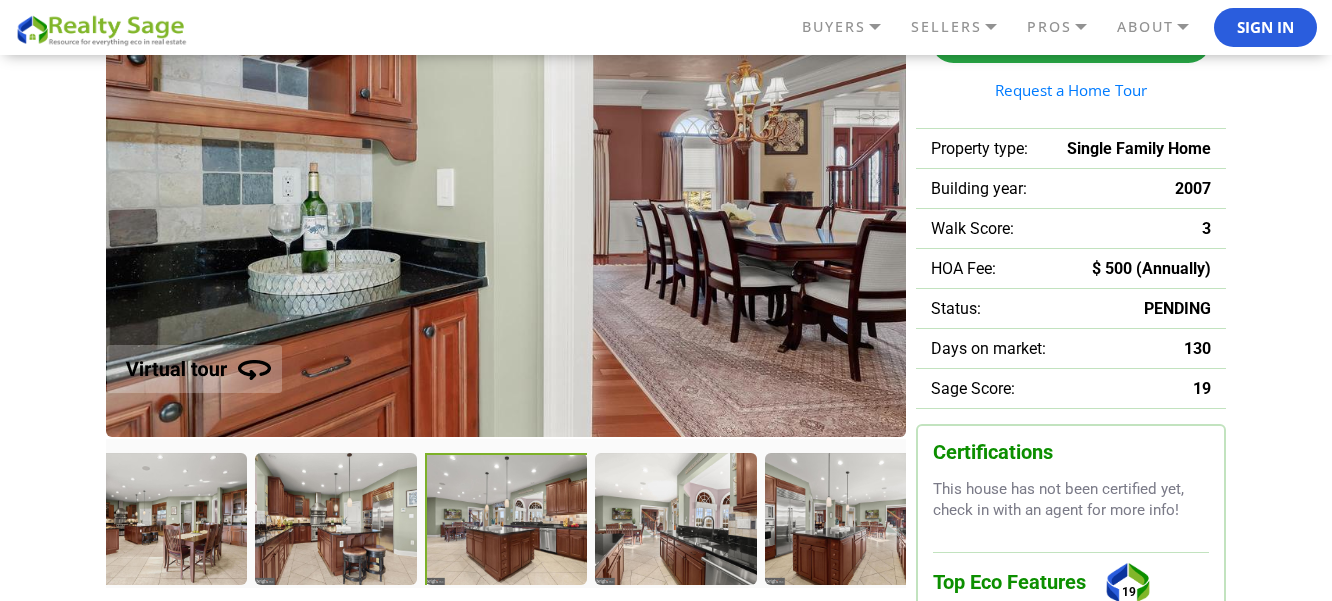 click at bounding box center (508, 521) 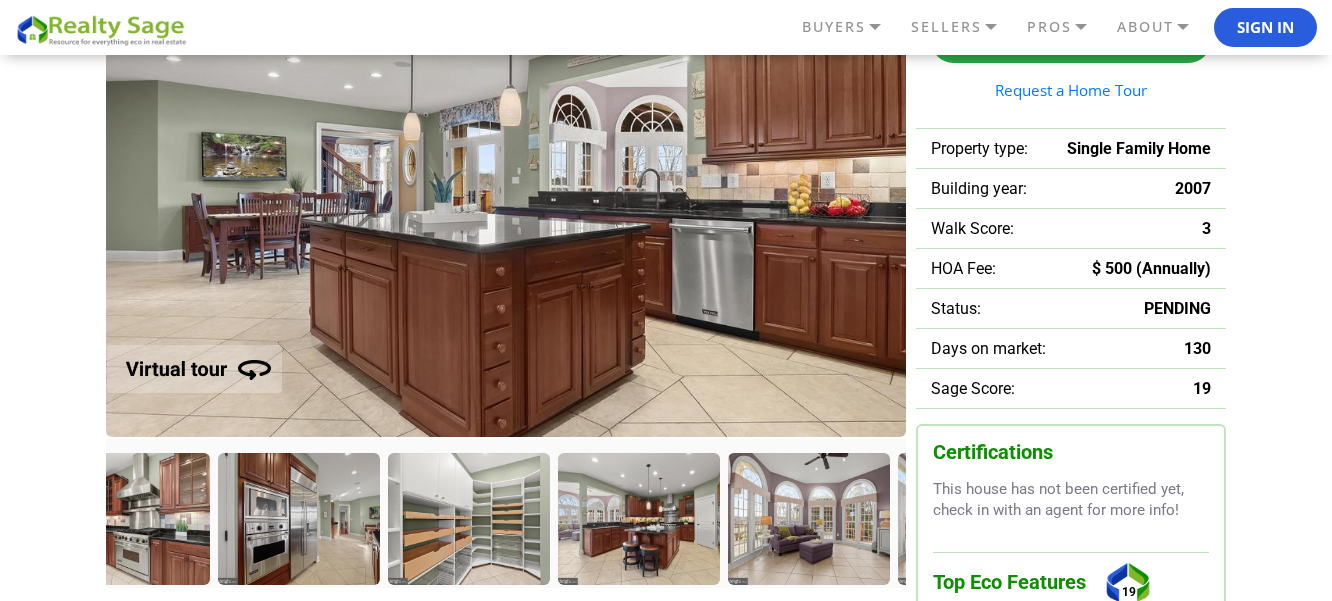 drag, startPoint x: 535, startPoint y: 522, endPoint x: -12, endPoint y: 515, distance: 547.0448 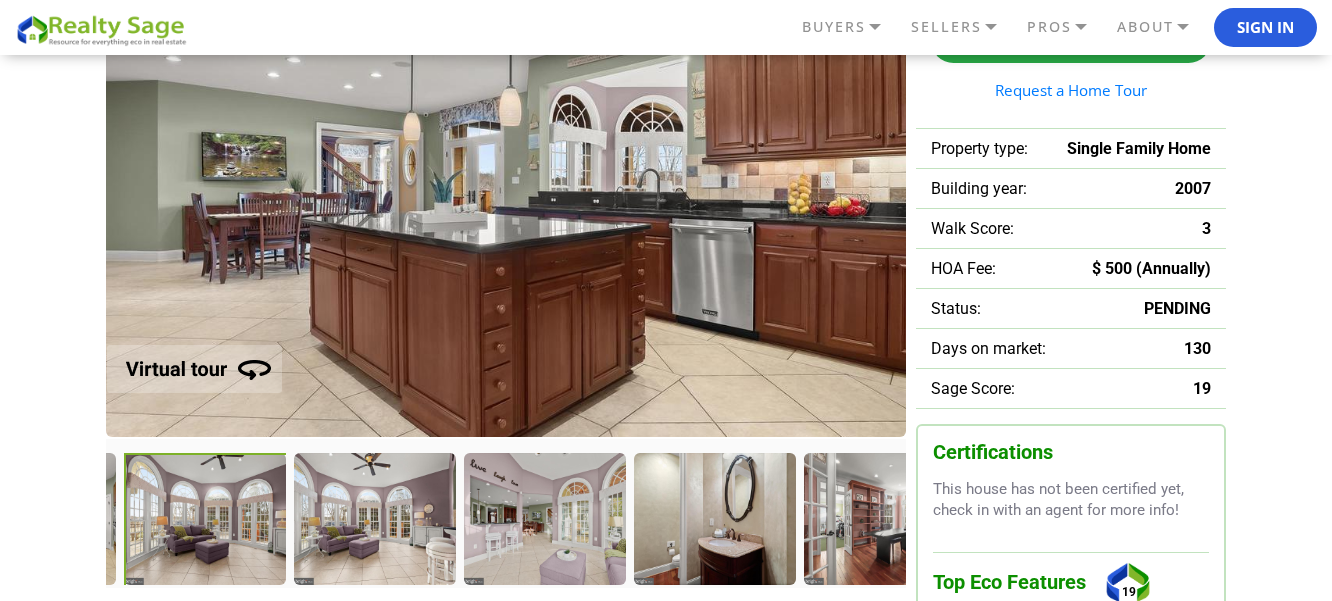 drag, startPoint x: 674, startPoint y: 517, endPoint x: 186, endPoint y: 500, distance: 488.29602 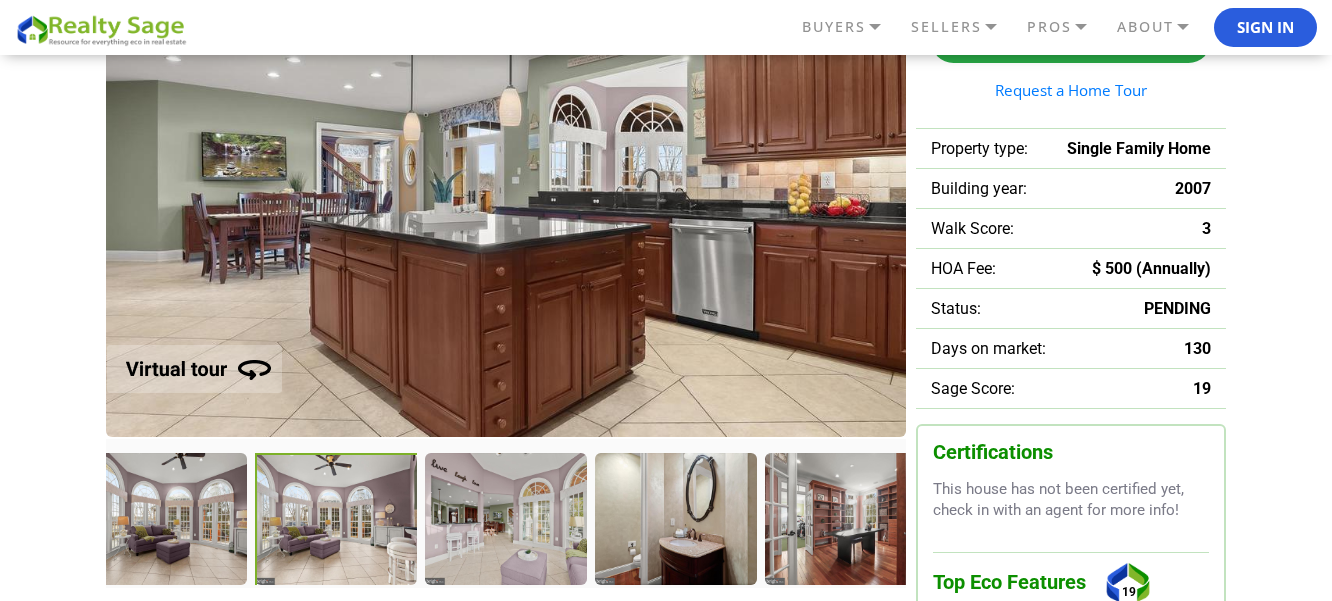 click at bounding box center [338, 521] 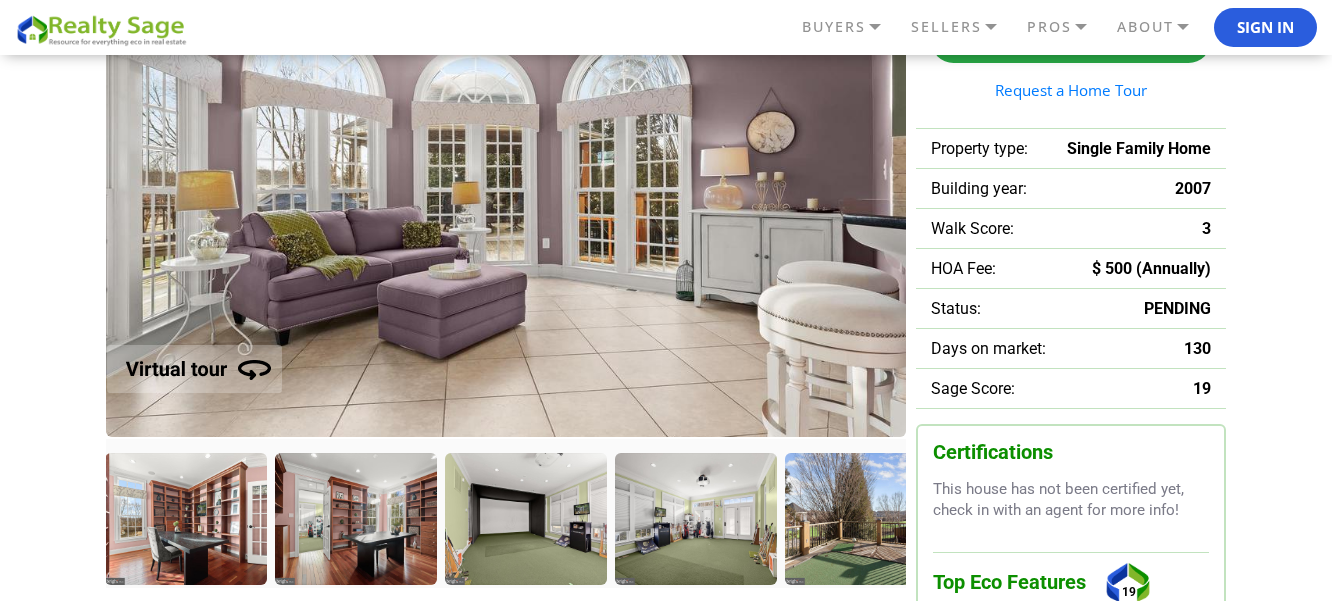 drag, startPoint x: 648, startPoint y: 508, endPoint x: -12, endPoint y: 508, distance: 660 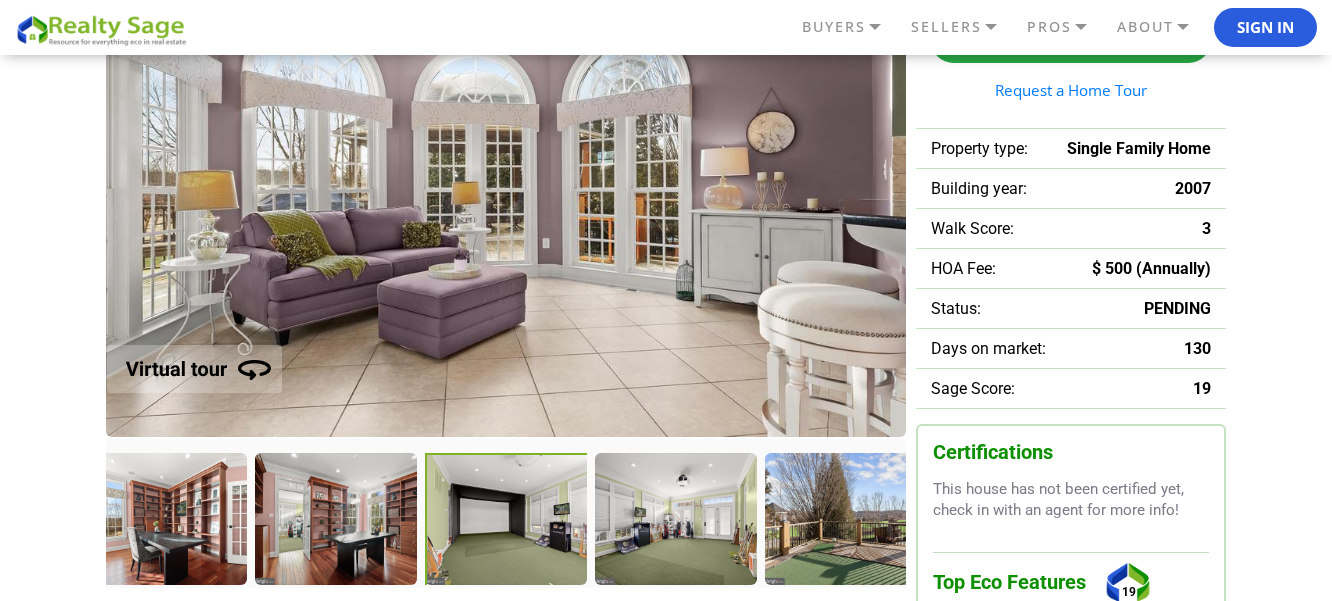 click at bounding box center [508, 521] 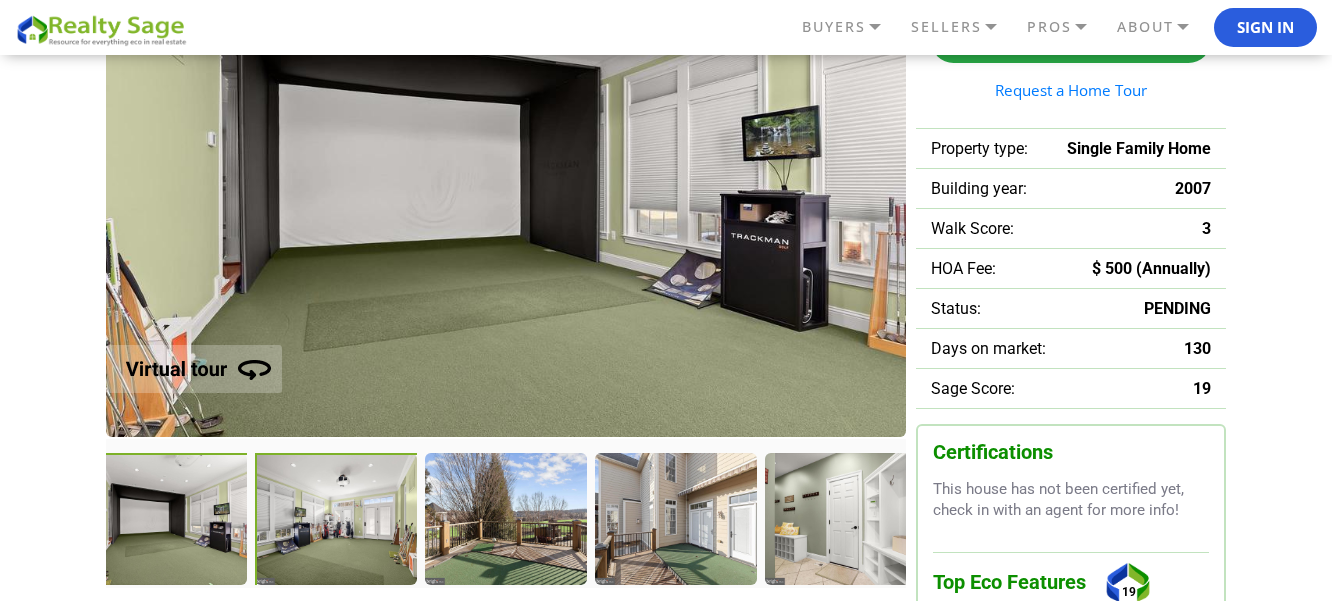 click at bounding box center (338, 521) 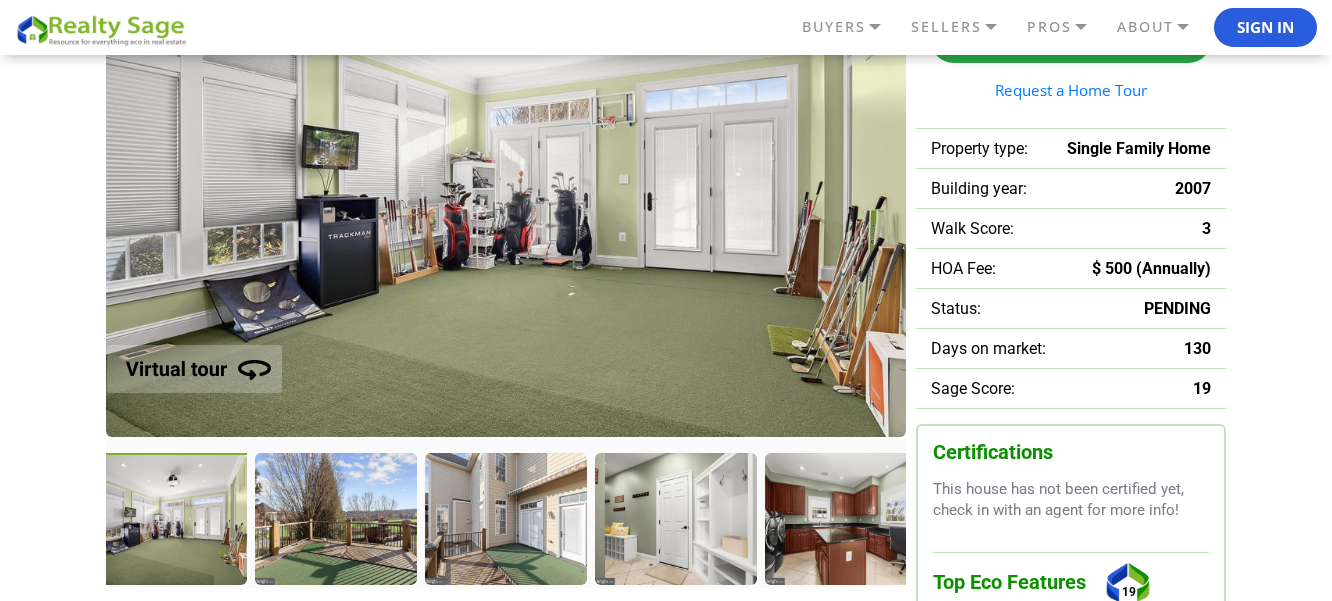 click at bounding box center [168, 521] 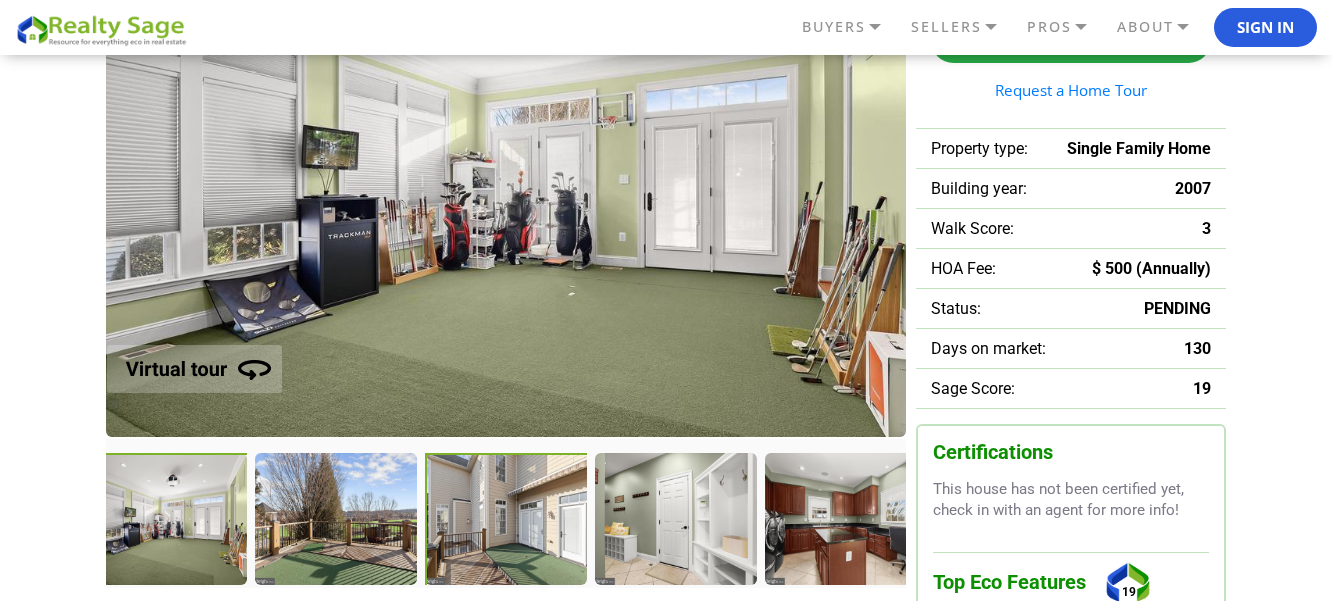 click at bounding box center (508, 521) 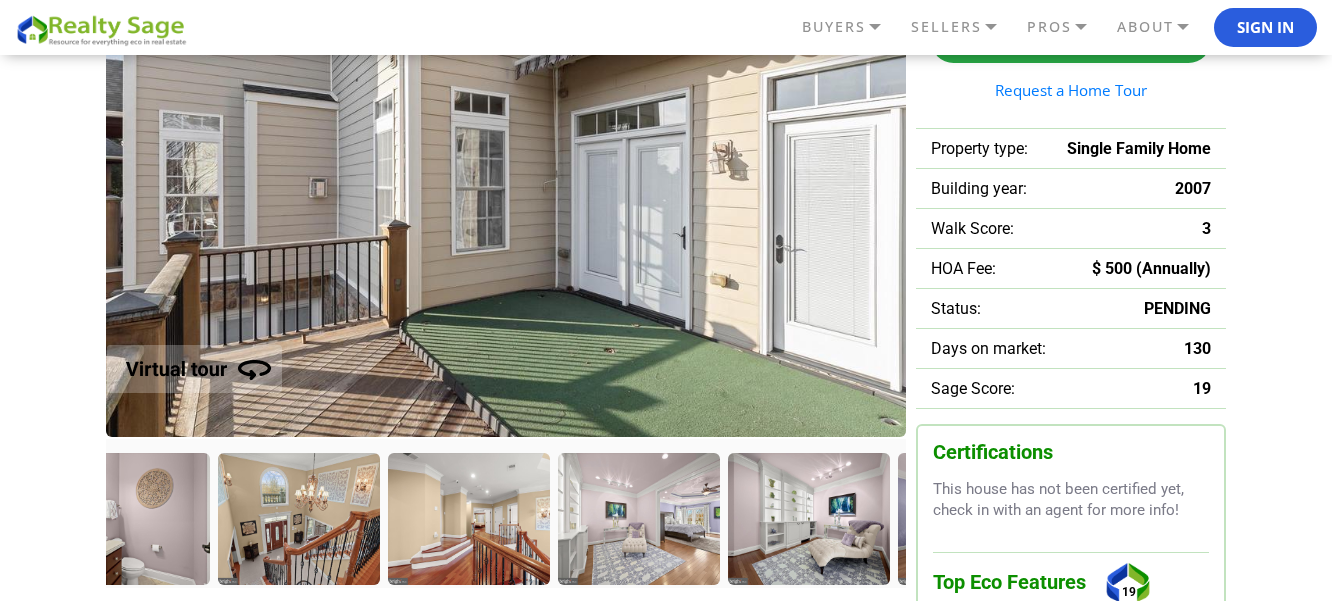 drag, startPoint x: 705, startPoint y: 539, endPoint x: -12, endPoint y: 541, distance: 717.0028 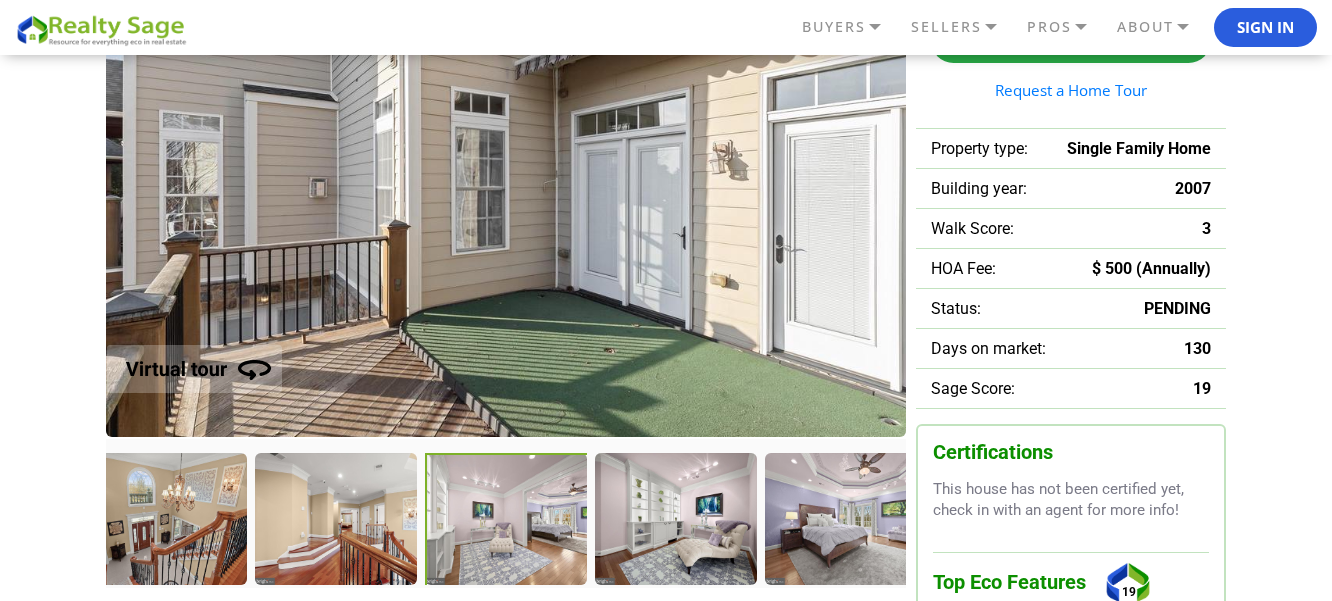 click at bounding box center (508, 521) 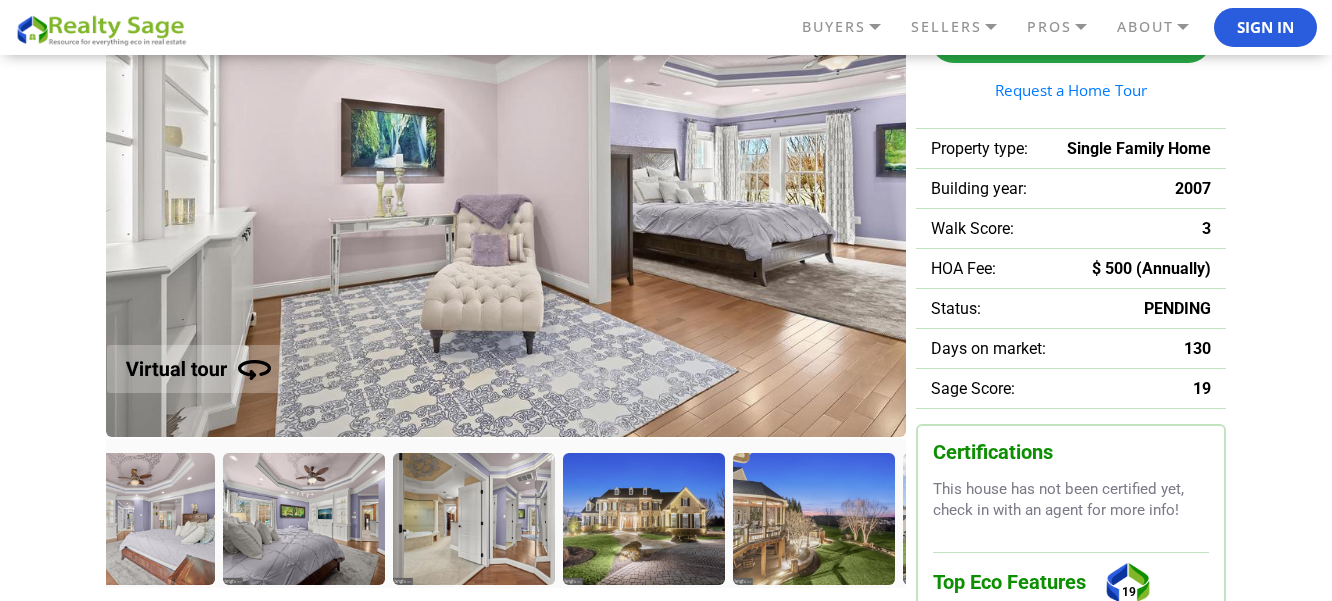drag, startPoint x: 700, startPoint y: 556, endPoint x: -12, endPoint y: 554, distance: 712.0028 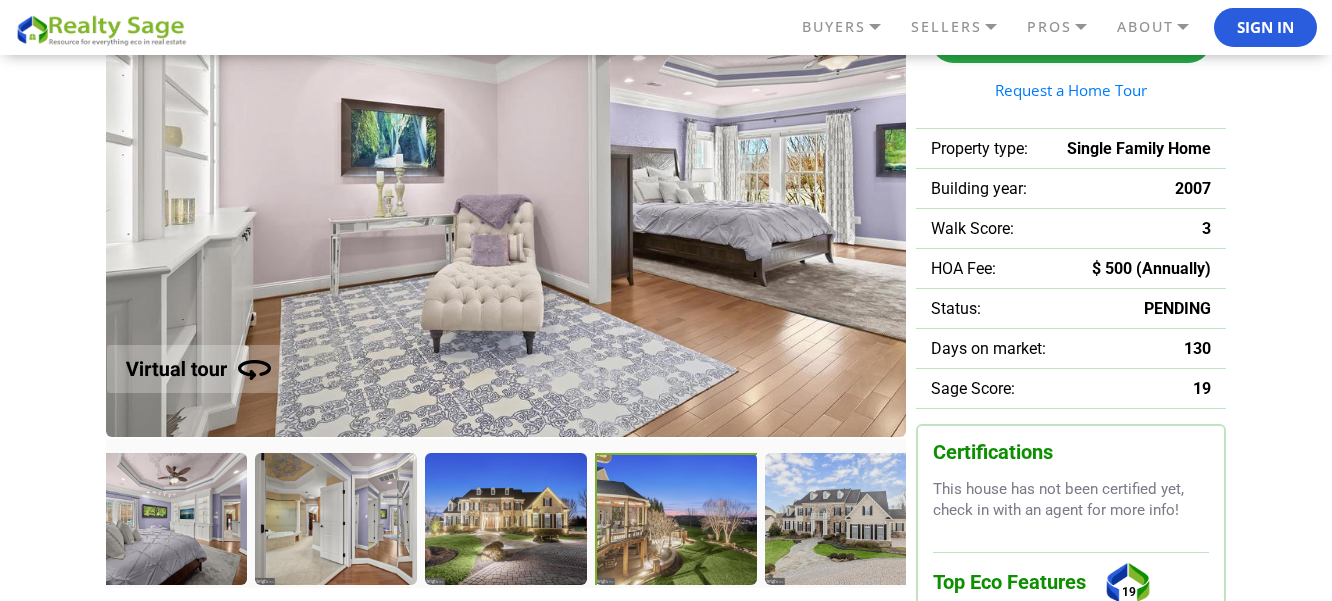 click at bounding box center (678, 521) 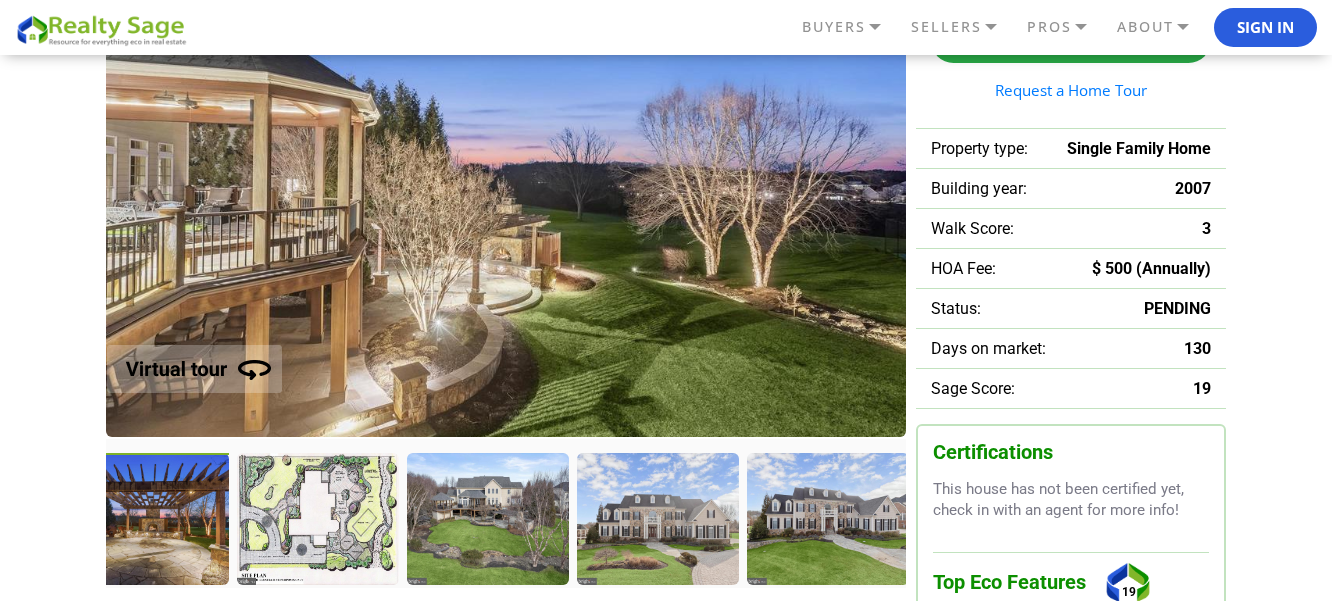 drag, startPoint x: 689, startPoint y: 508, endPoint x: 161, endPoint y: 506, distance: 528.0038 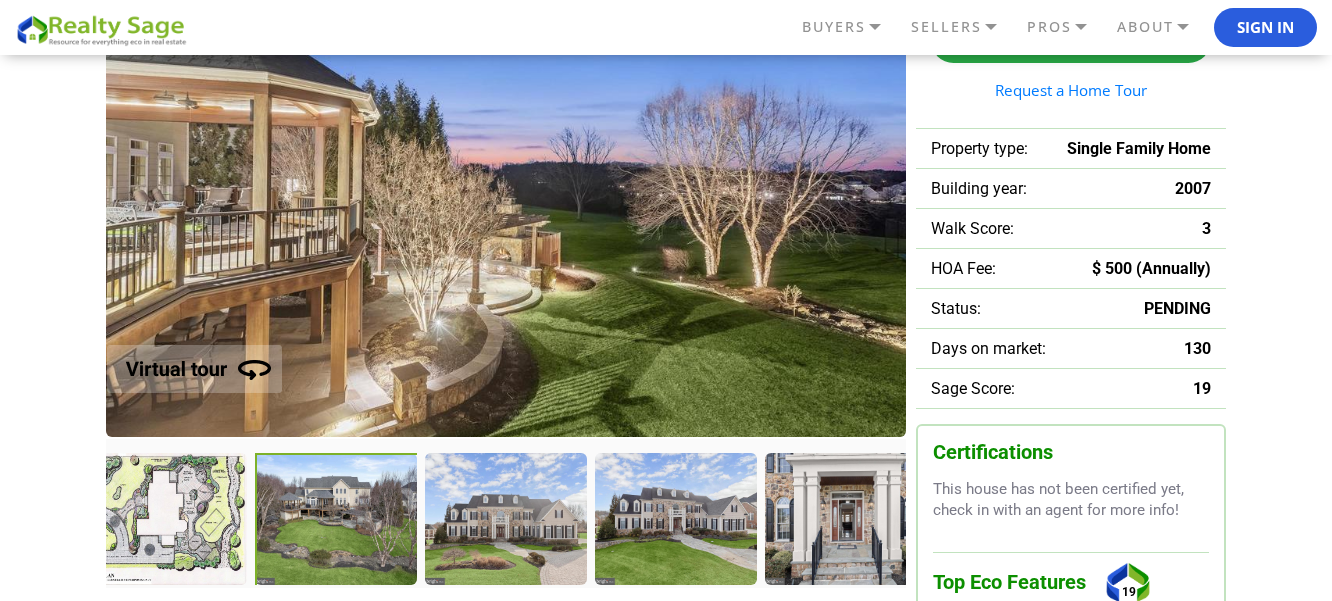click at bounding box center [338, 521] 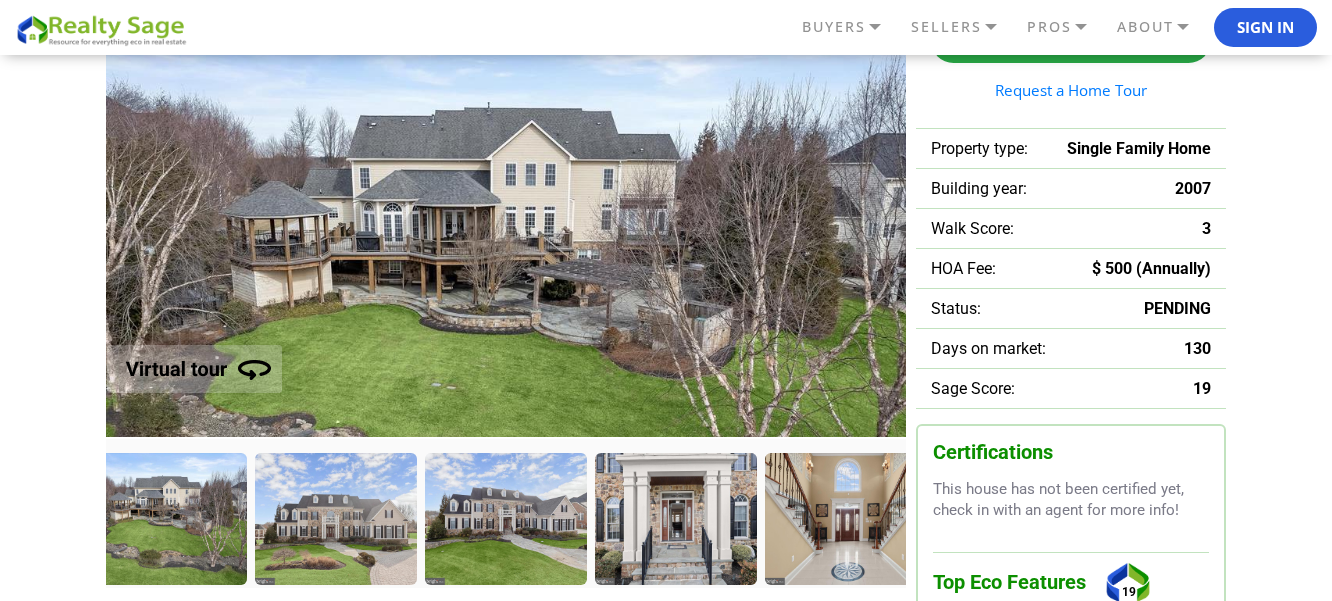 drag, startPoint x: 445, startPoint y: 190, endPoint x: 465, endPoint y: 313, distance: 124.61541 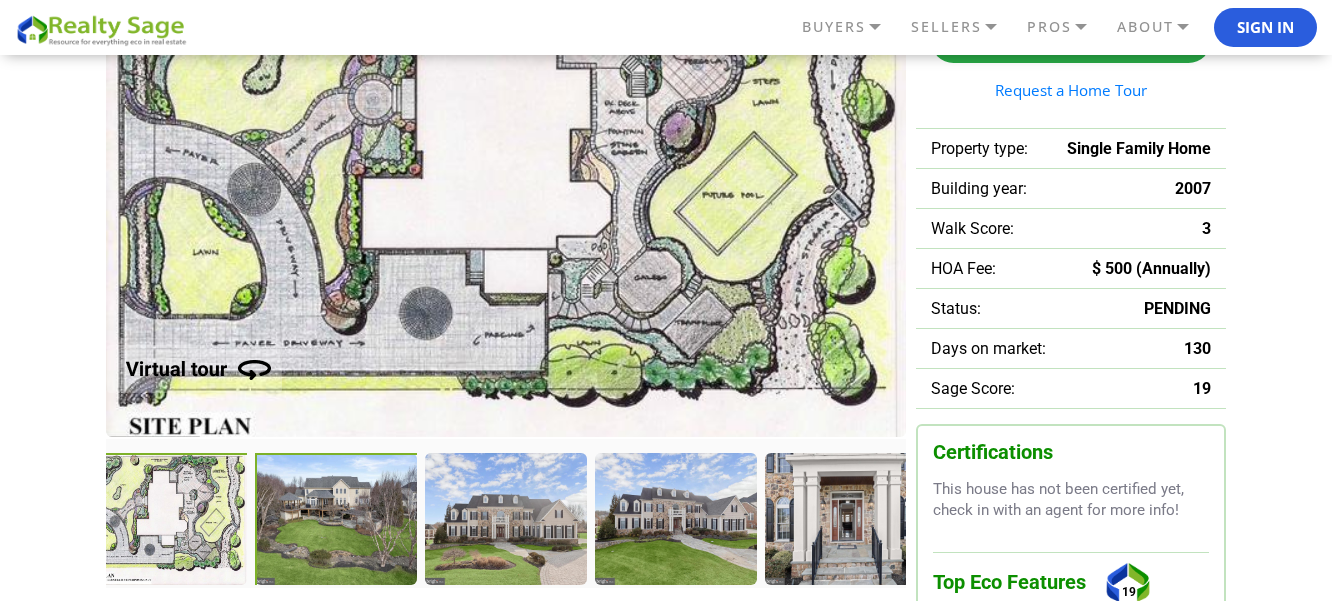 click at bounding box center [338, 521] 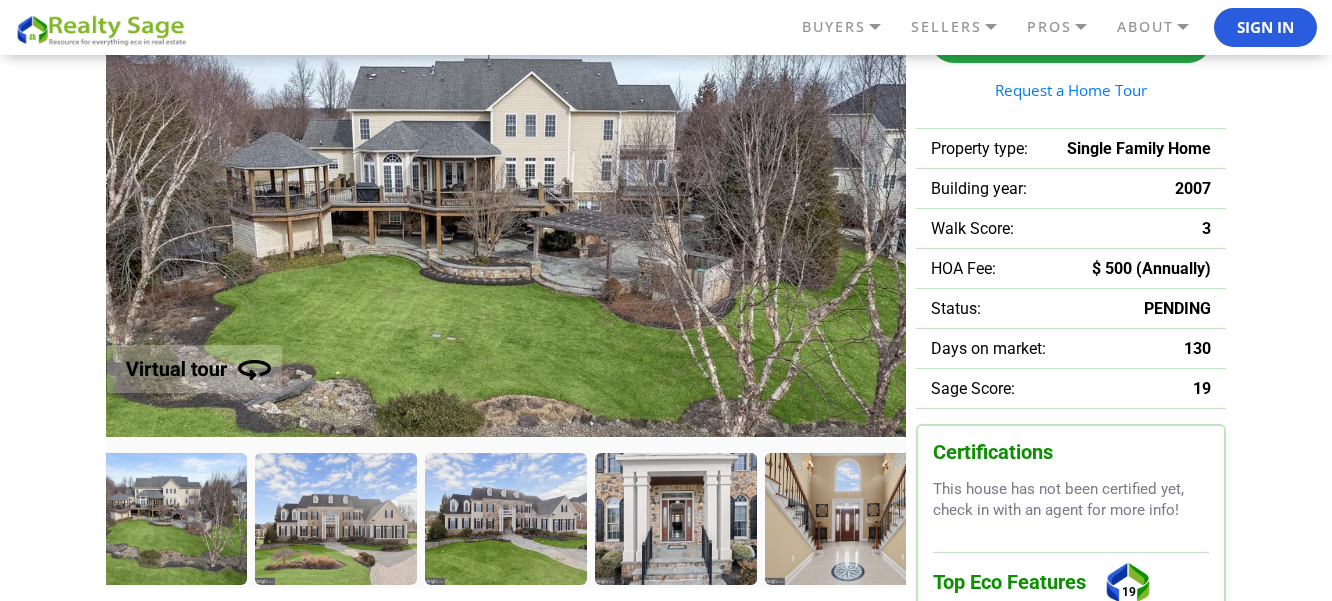 drag, startPoint x: 659, startPoint y: 328, endPoint x: 654, endPoint y: 402, distance: 74.168724 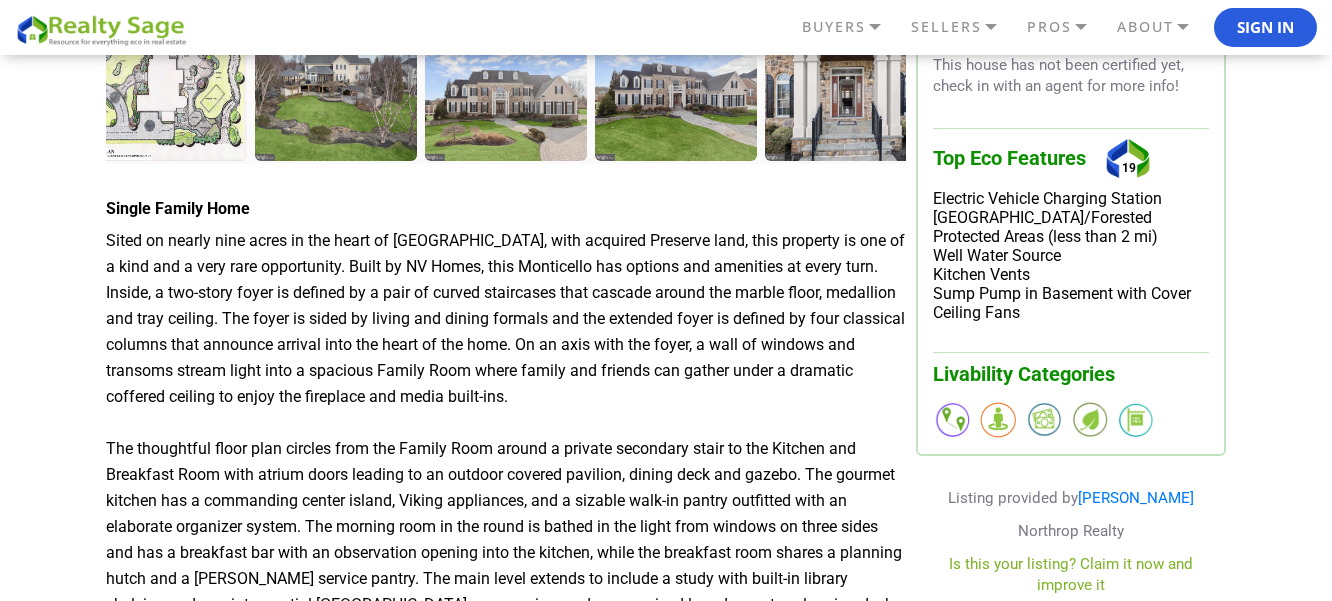 scroll, scrollTop: 623, scrollLeft: 0, axis: vertical 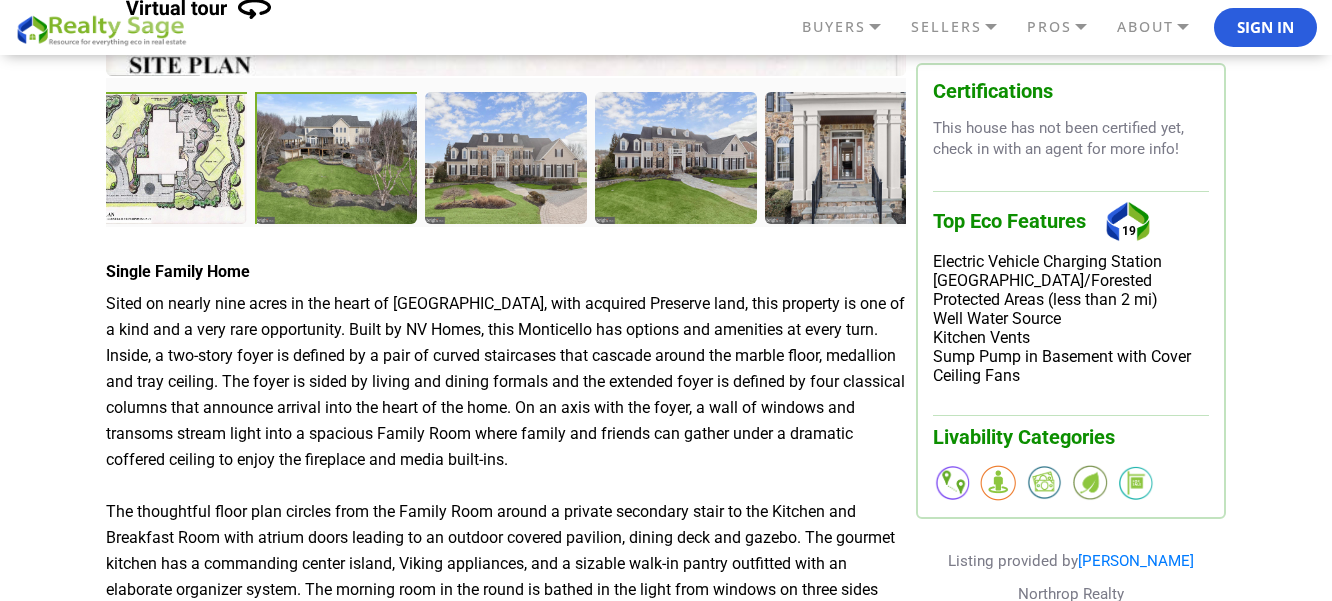 click at bounding box center [338, 160] 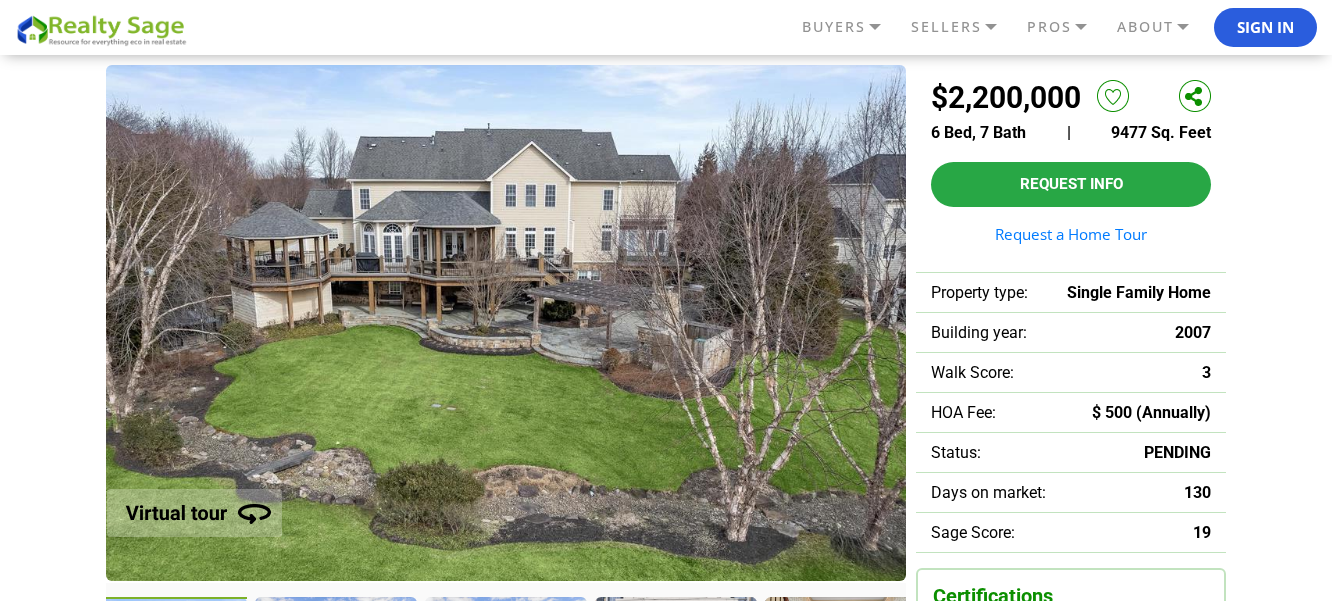 scroll, scrollTop: 82, scrollLeft: 0, axis: vertical 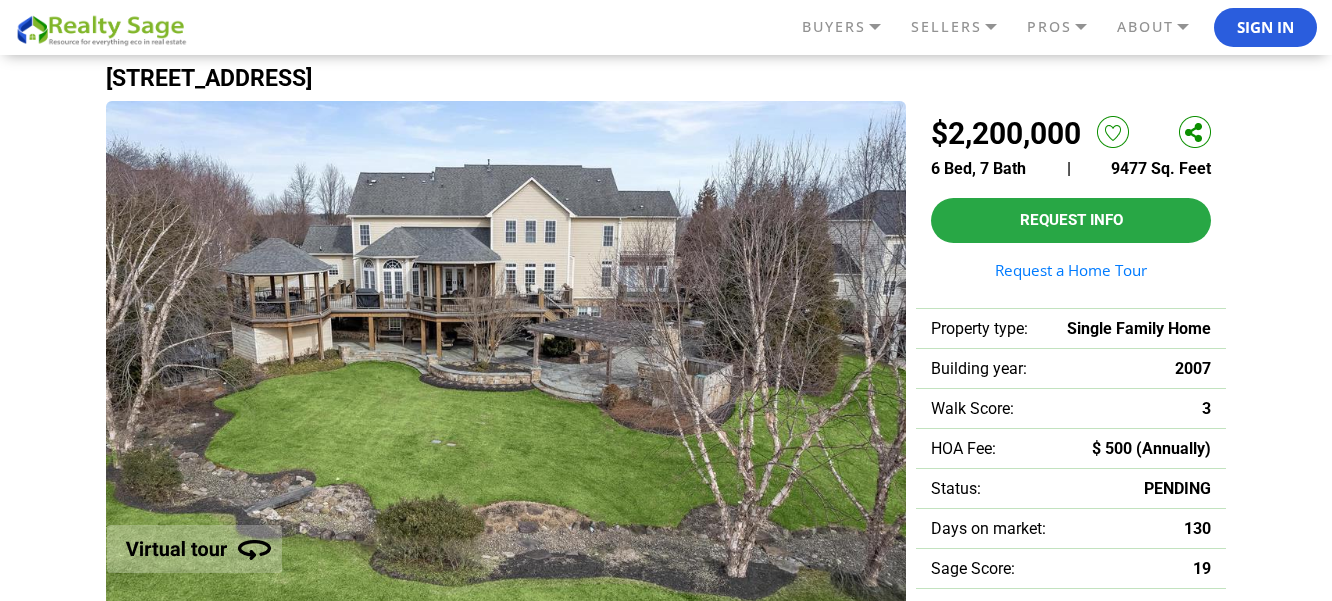 click at bounding box center [506, 359] 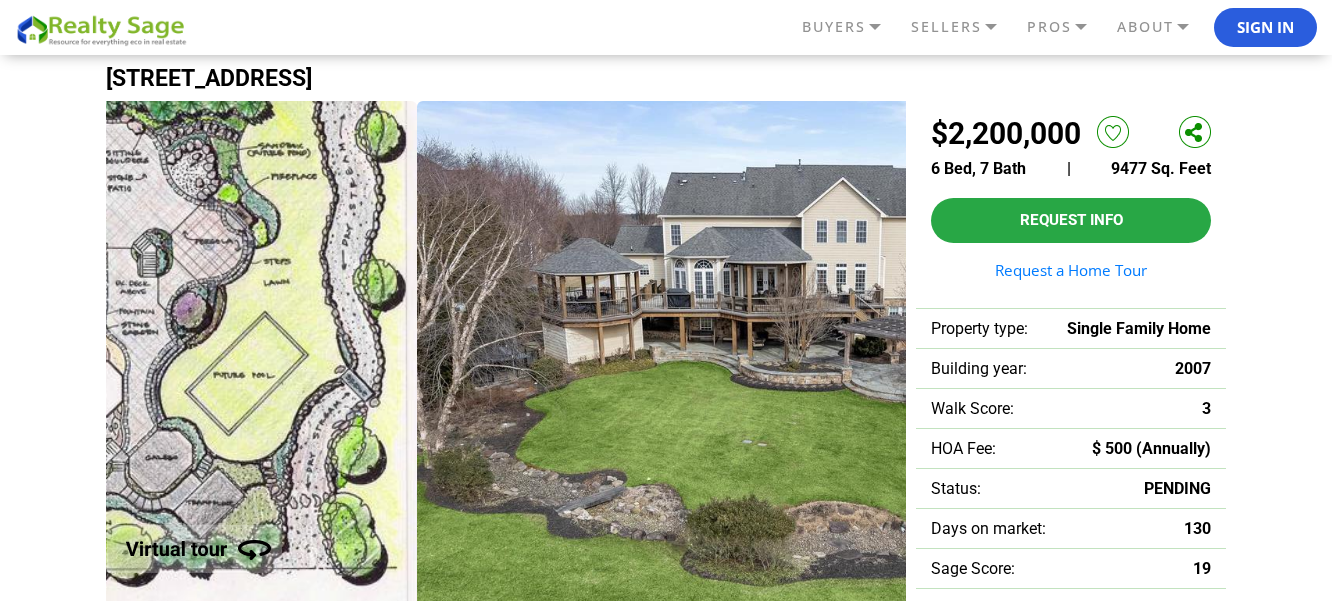 drag, startPoint x: 598, startPoint y: 414, endPoint x: 1171, endPoint y: 395, distance: 573.31494 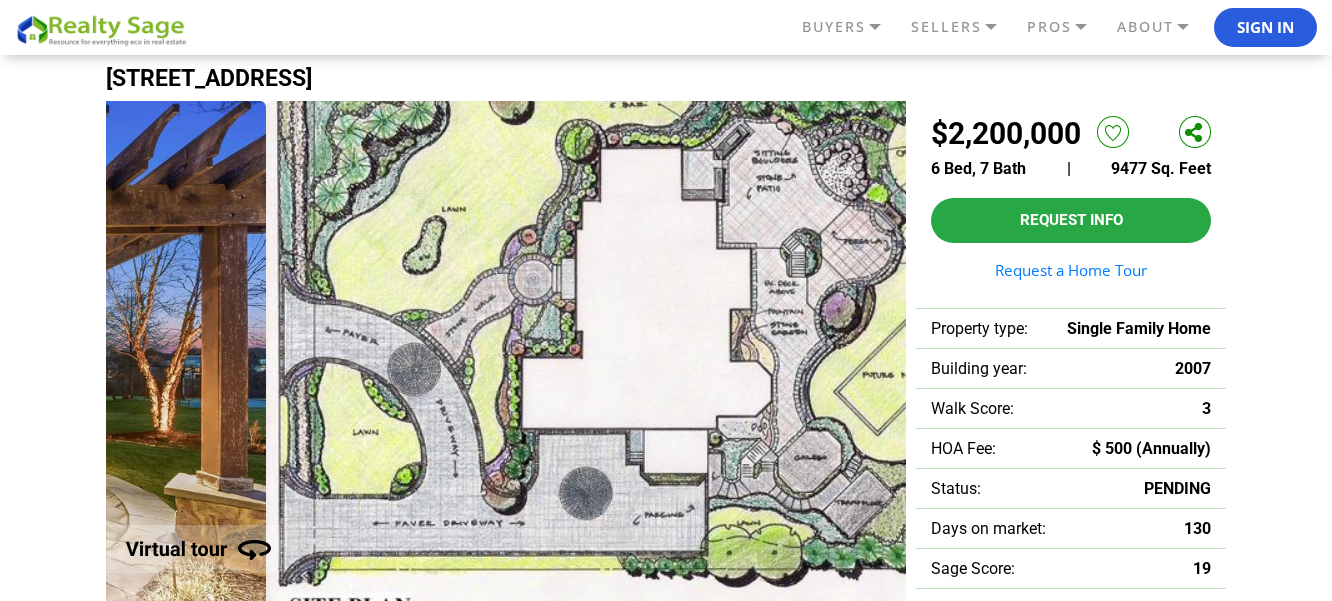 drag, startPoint x: 659, startPoint y: 442, endPoint x: 1264, endPoint y: 460, distance: 605.2677 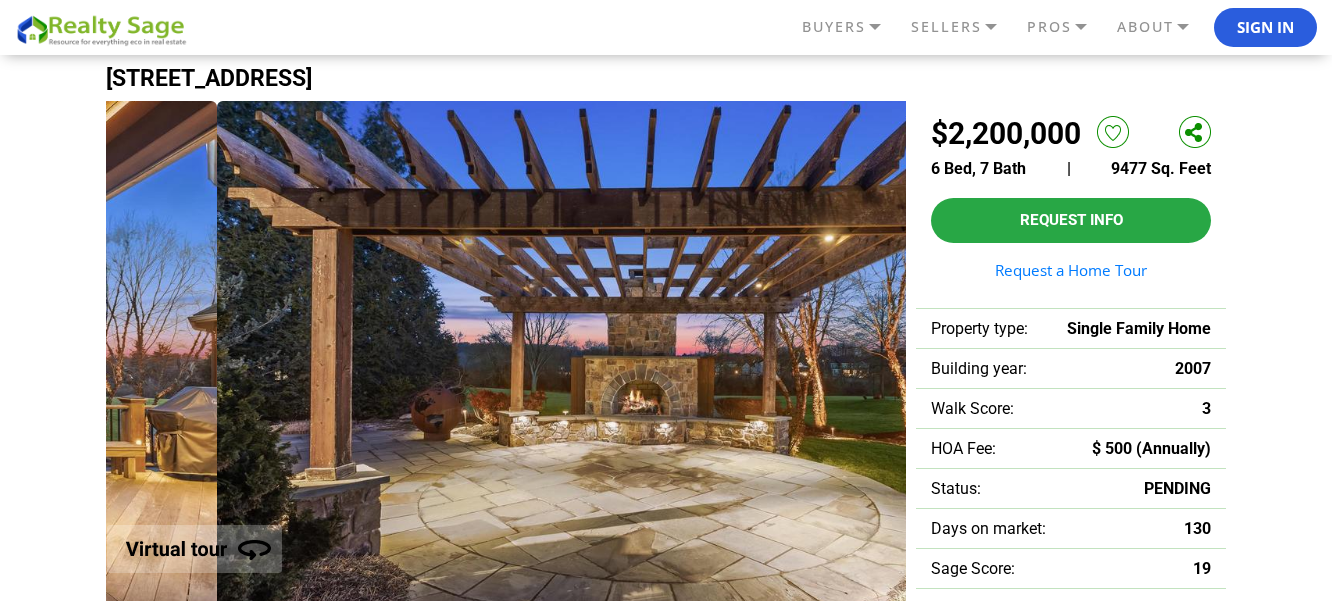 drag, startPoint x: 638, startPoint y: 466, endPoint x: 939, endPoint y: 472, distance: 301.05978 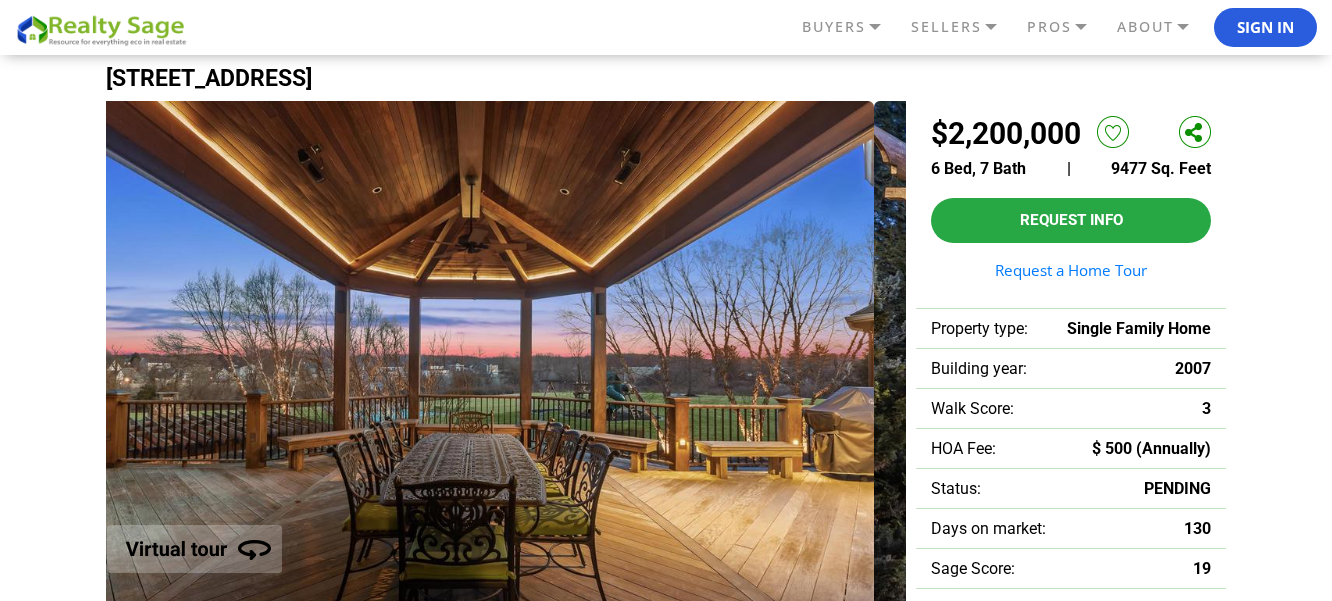 drag, startPoint x: 570, startPoint y: 460, endPoint x: 983, endPoint y: 489, distance: 414.0169 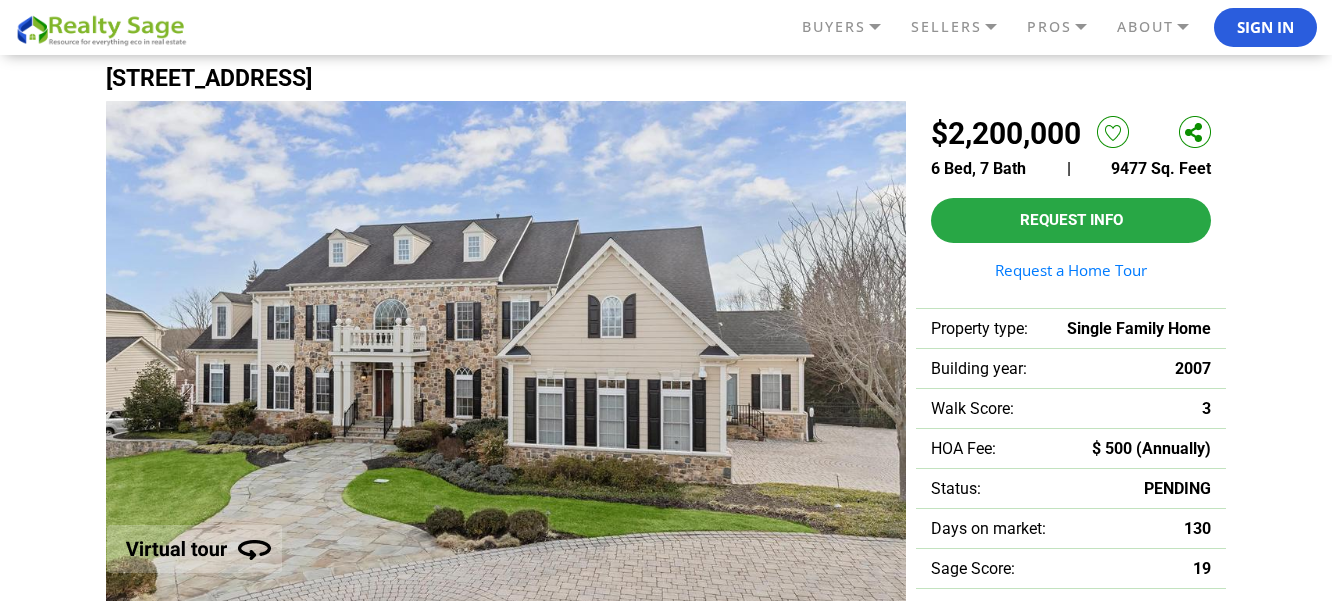 drag, startPoint x: 635, startPoint y: 464, endPoint x: 1053, endPoint y: 490, distance: 418.80783 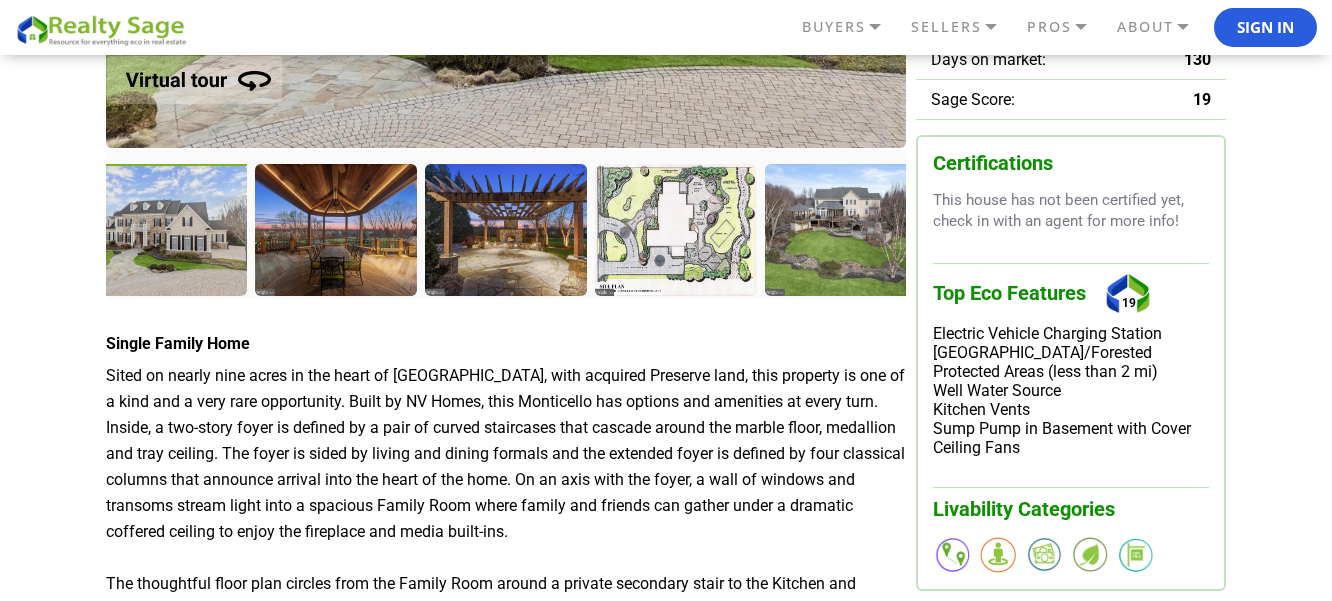scroll, scrollTop: 524, scrollLeft: 0, axis: vertical 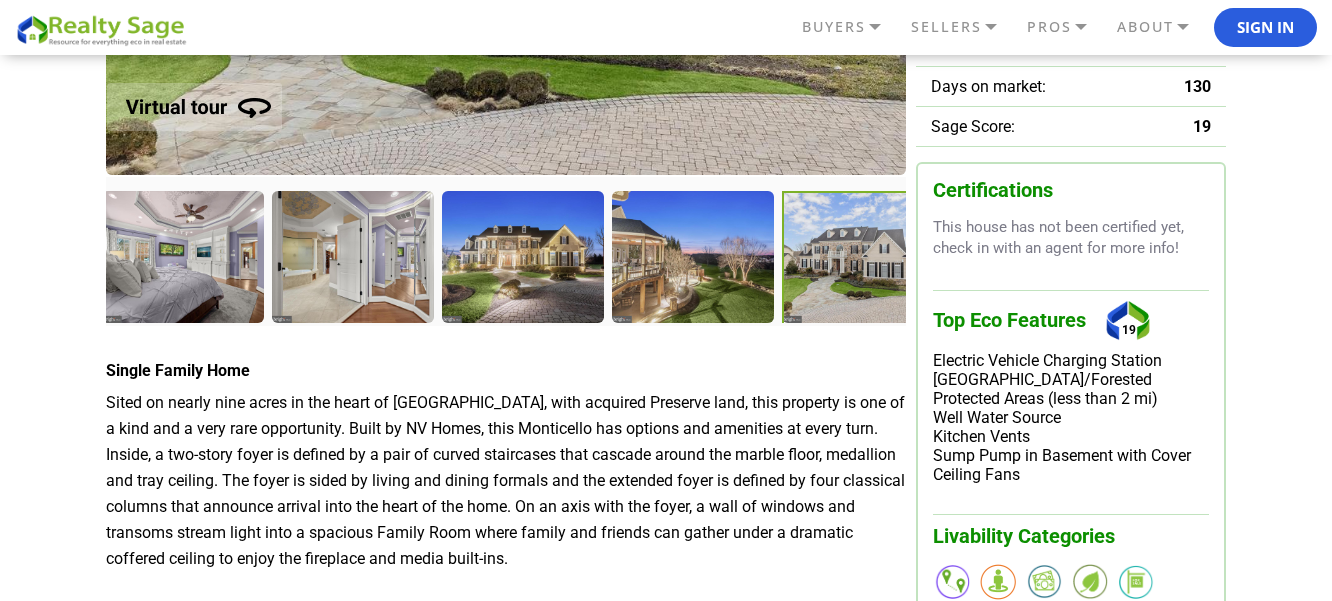 drag, startPoint x: 333, startPoint y: 259, endPoint x: 940, endPoint y: 328, distance: 610.9092 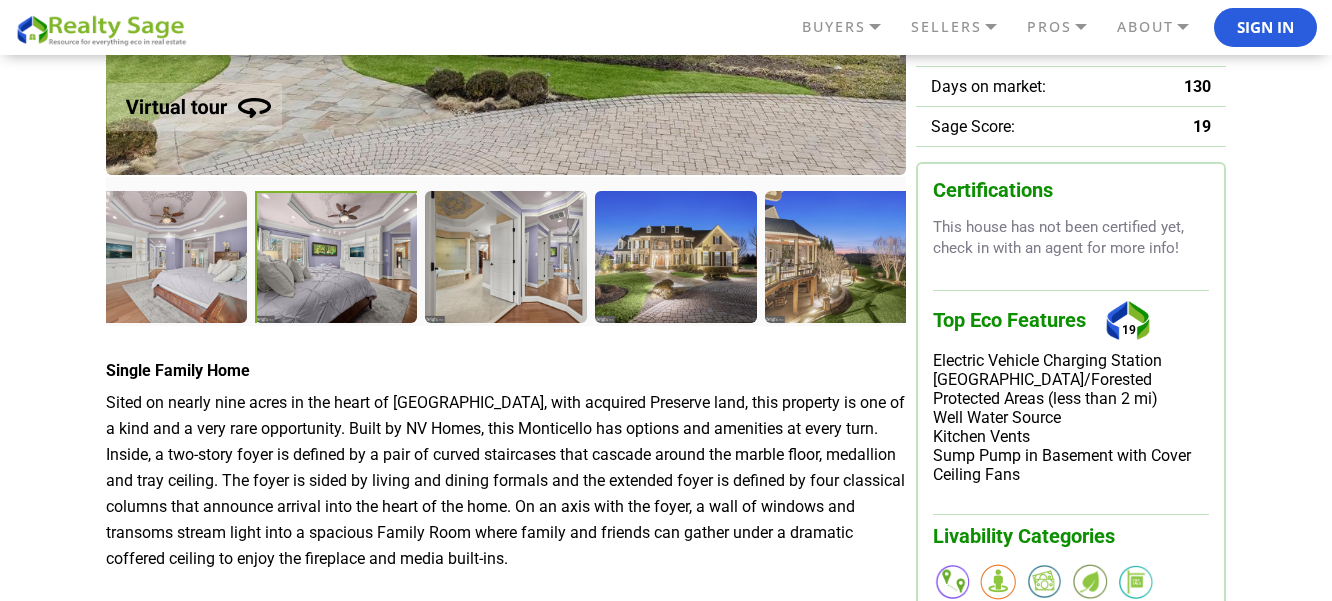 click at bounding box center [338, 259] 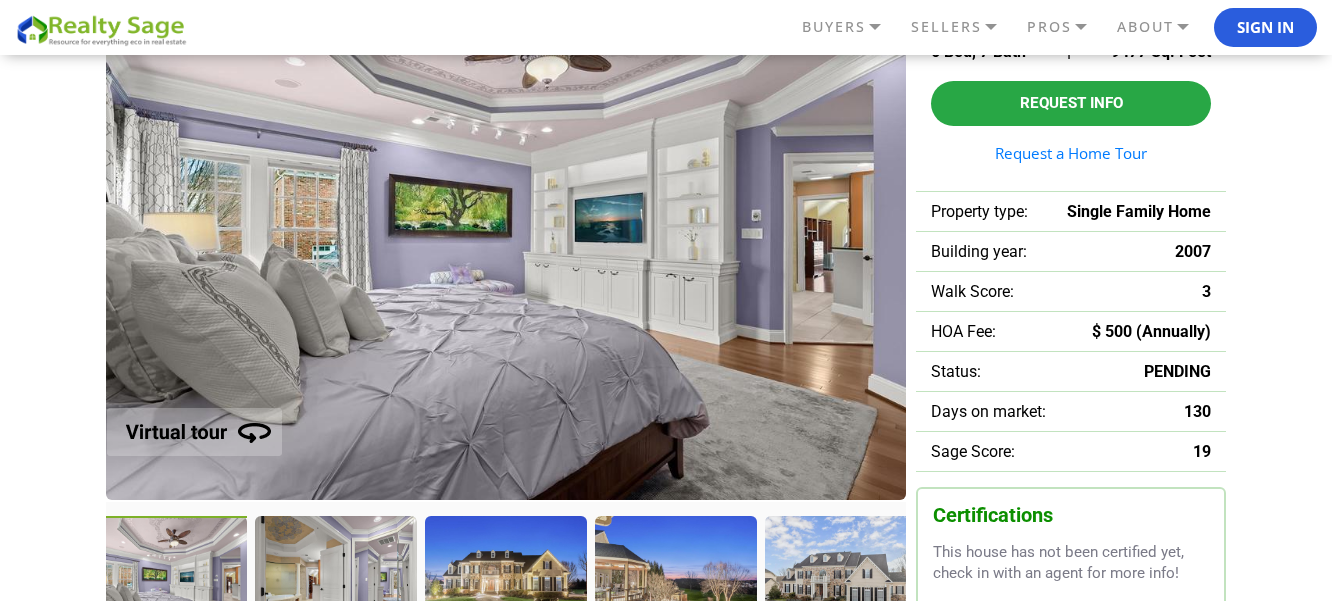 scroll, scrollTop: 172, scrollLeft: 0, axis: vertical 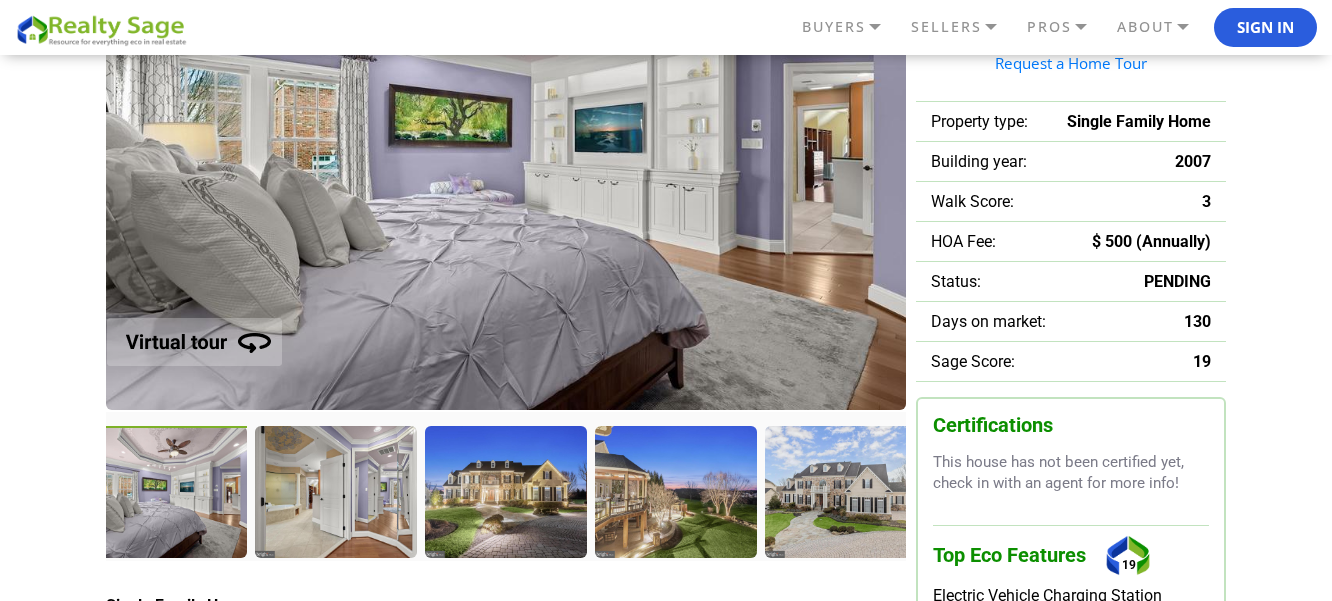 click at bounding box center (168, 494) 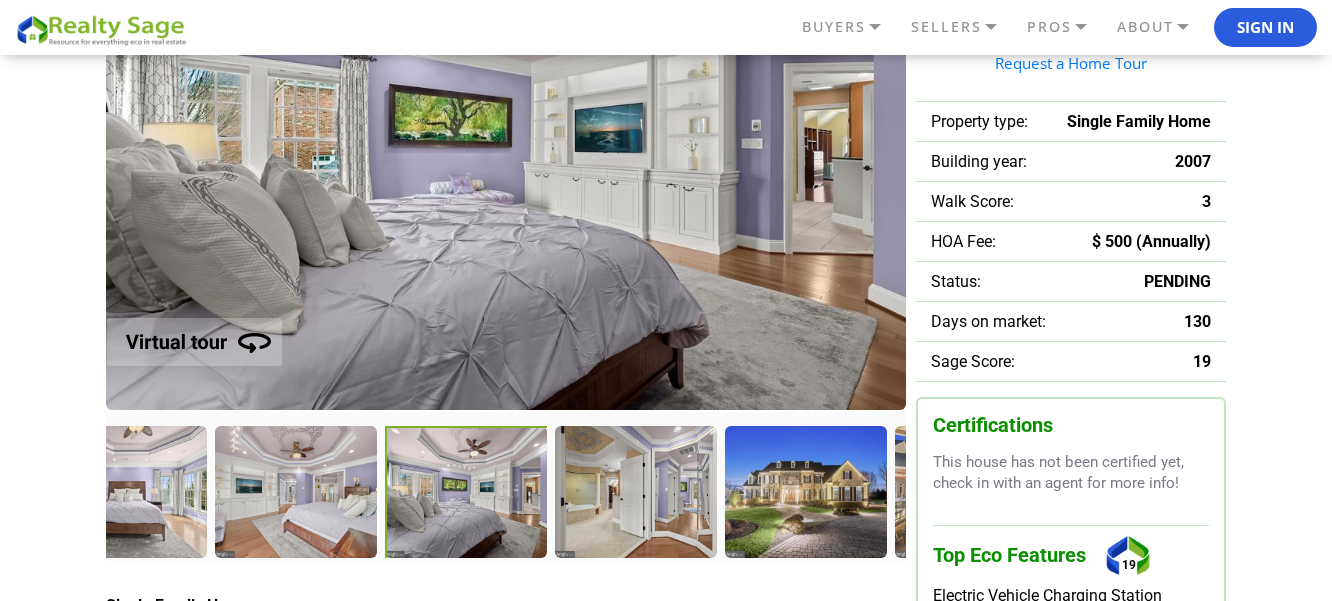 drag, startPoint x: 215, startPoint y: 507, endPoint x: 515, endPoint y: 503, distance: 300.02667 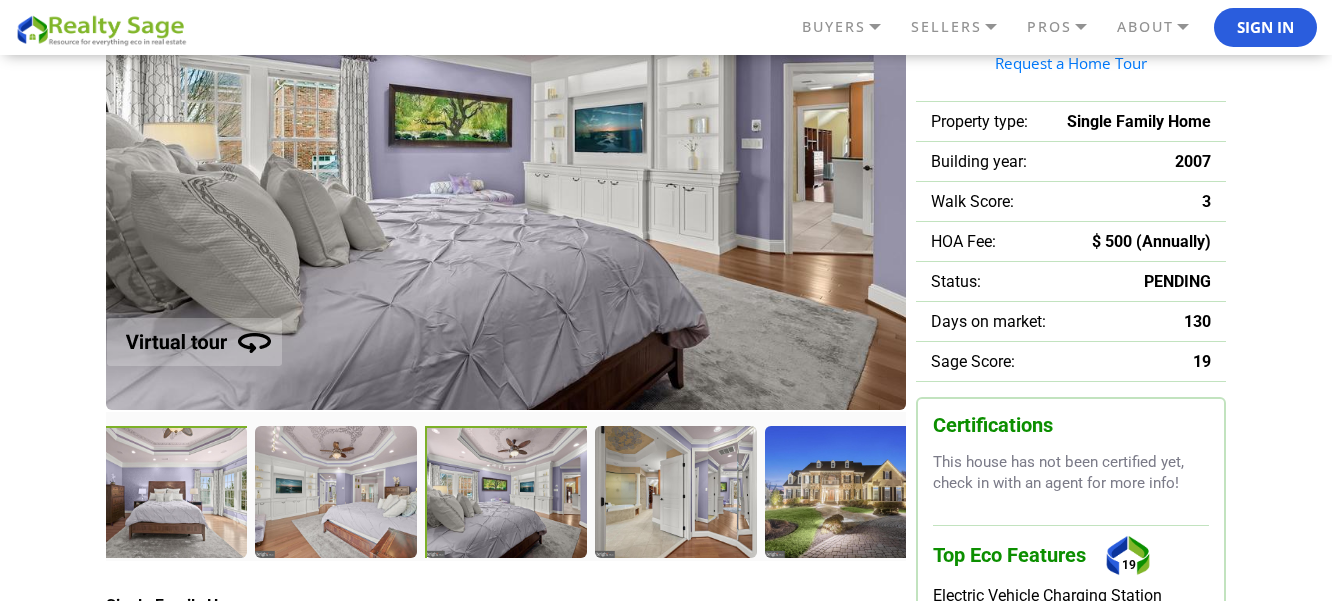 click at bounding box center (168, 494) 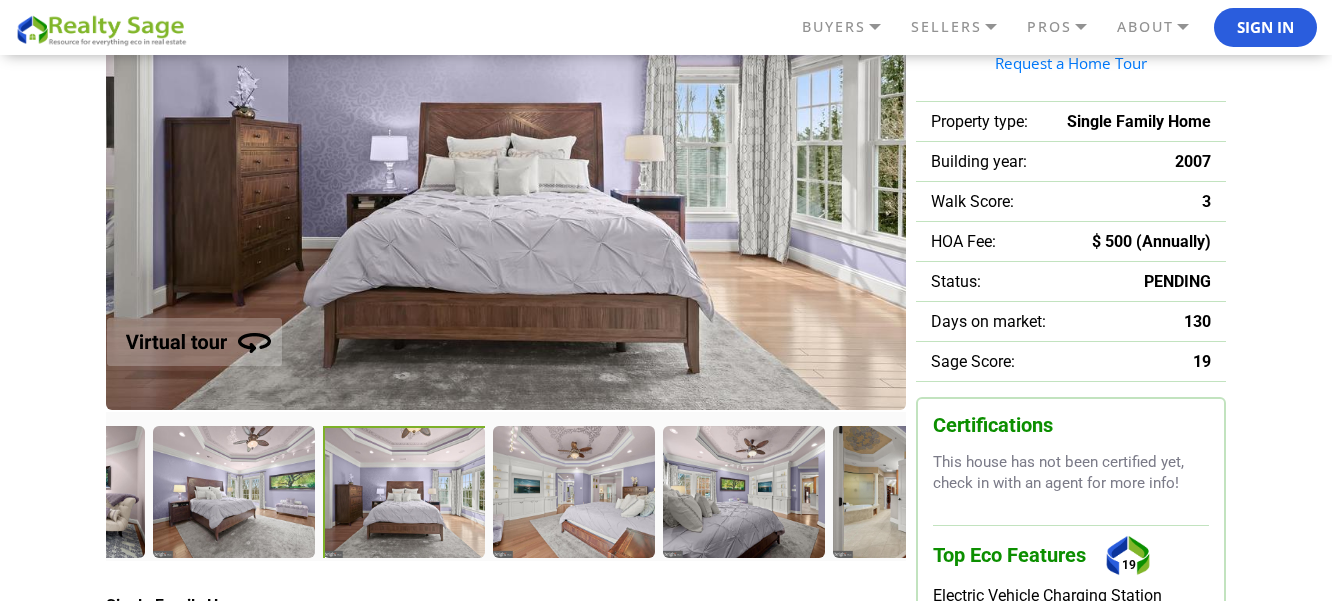 drag, startPoint x: 252, startPoint y: 498, endPoint x: 490, endPoint y: 506, distance: 238.13441 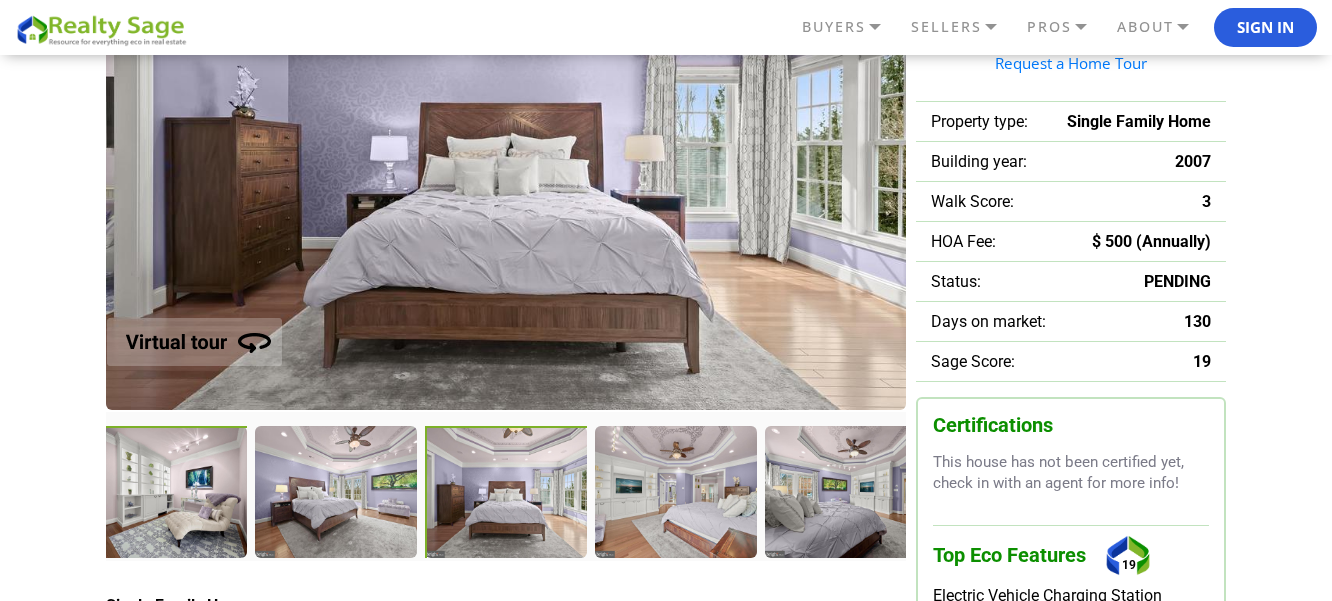 click at bounding box center [168, 494] 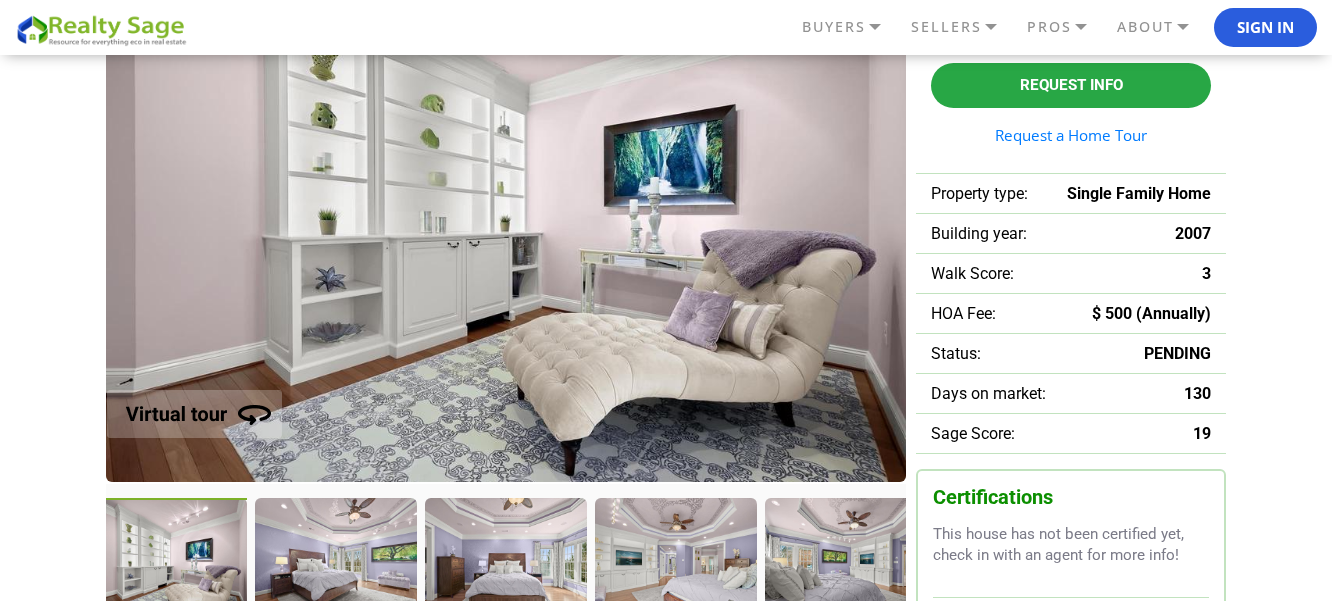 scroll, scrollTop: 181, scrollLeft: 0, axis: vertical 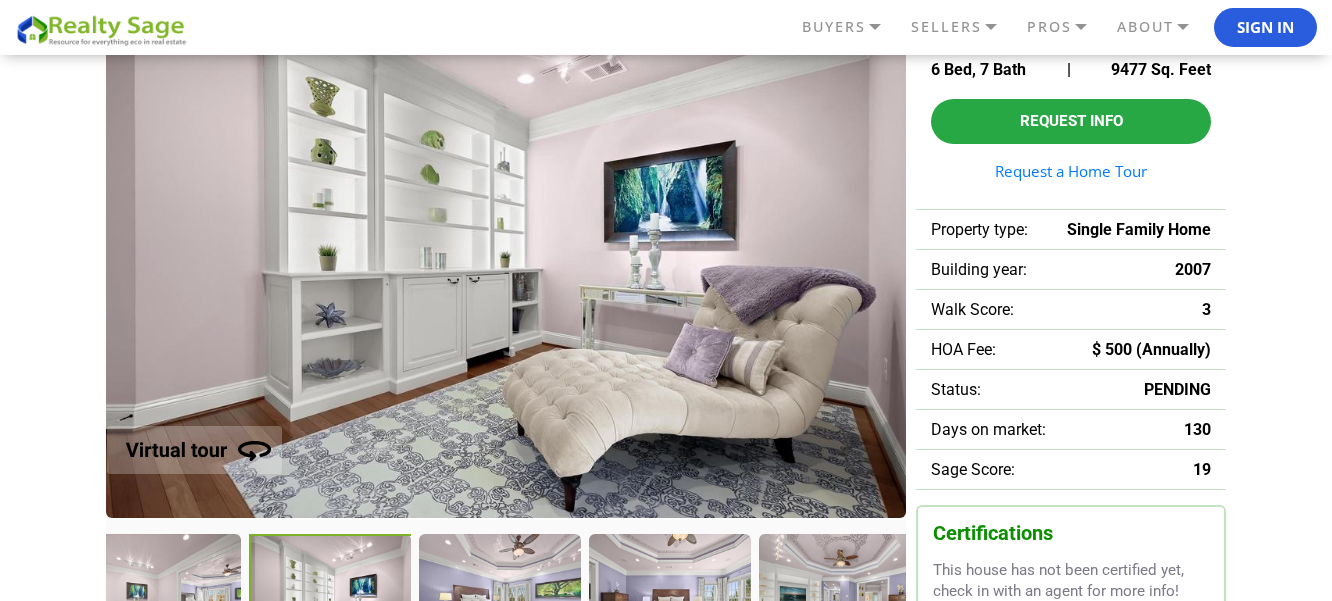 drag, startPoint x: 170, startPoint y: 571, endPoint x: 334, endPoint y: 551, distance: 165.21501 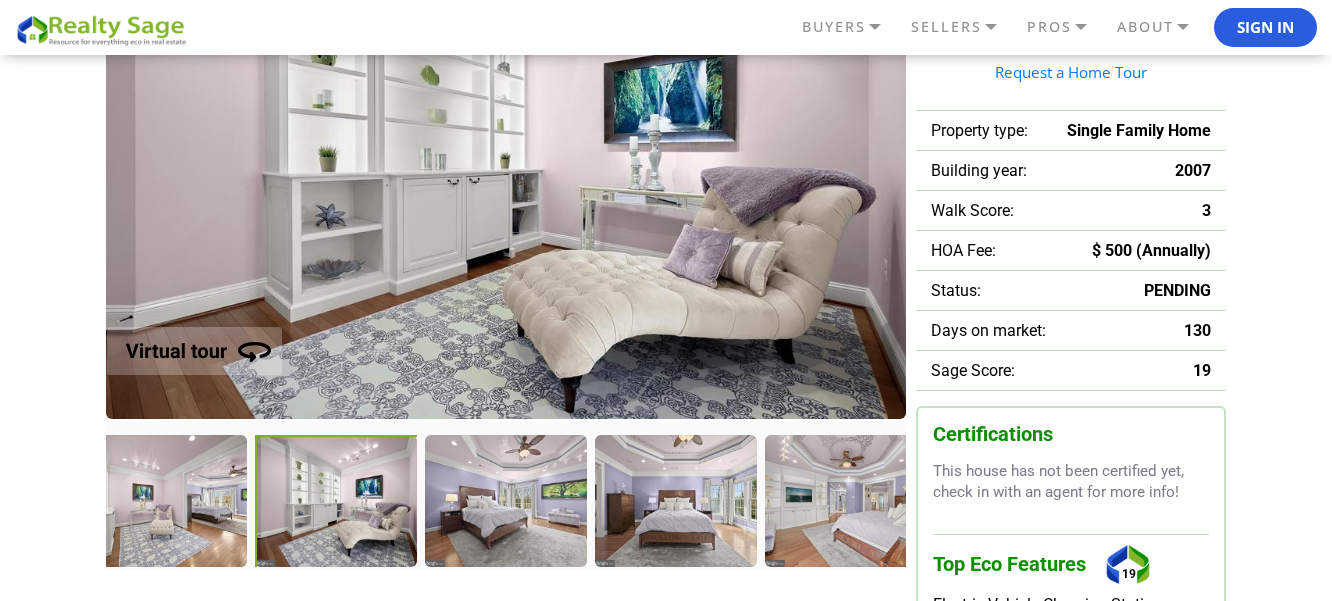 scroll, scrollTop: 325, scrollLeft: 0, axis: vertical 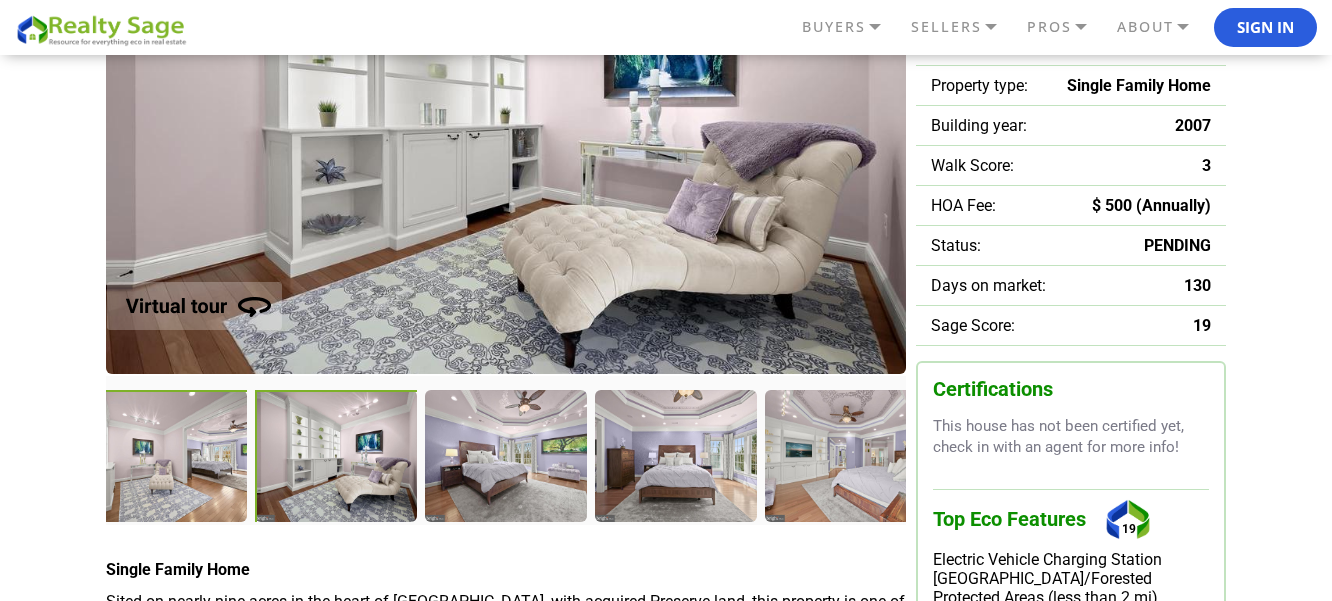 click at bounding box center (168, 458) 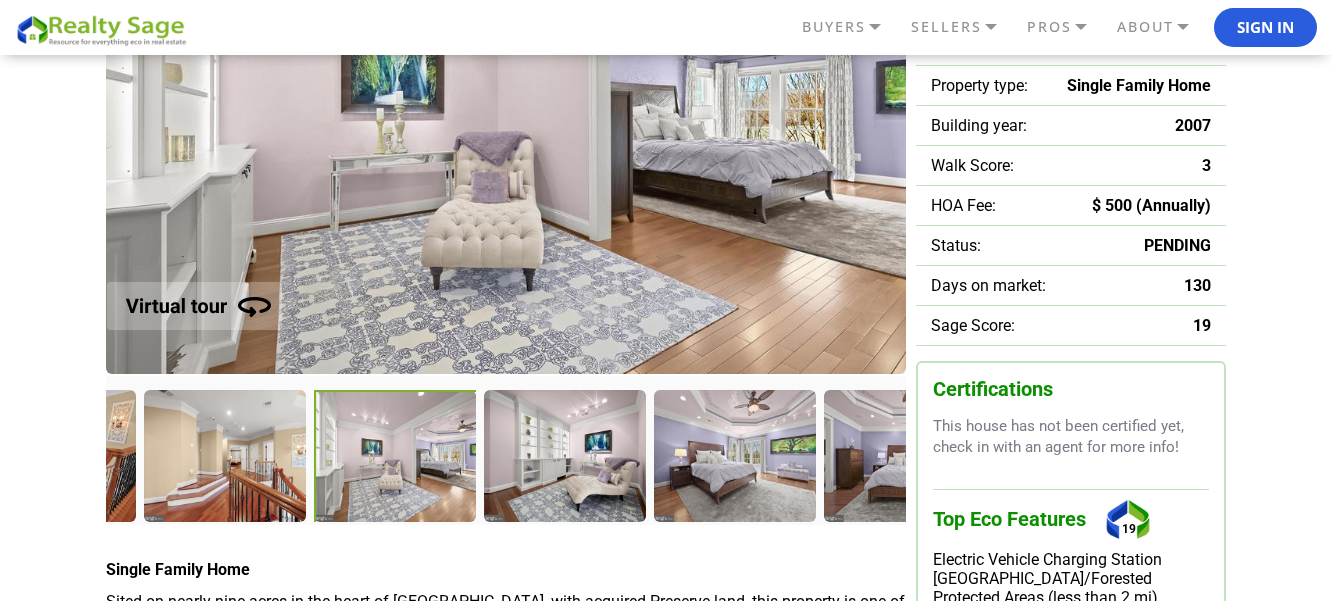 drag, startPoint x: 143, startPoint y: 468, endPoint x: 372, endPoint y: 462, distance: 229.07858 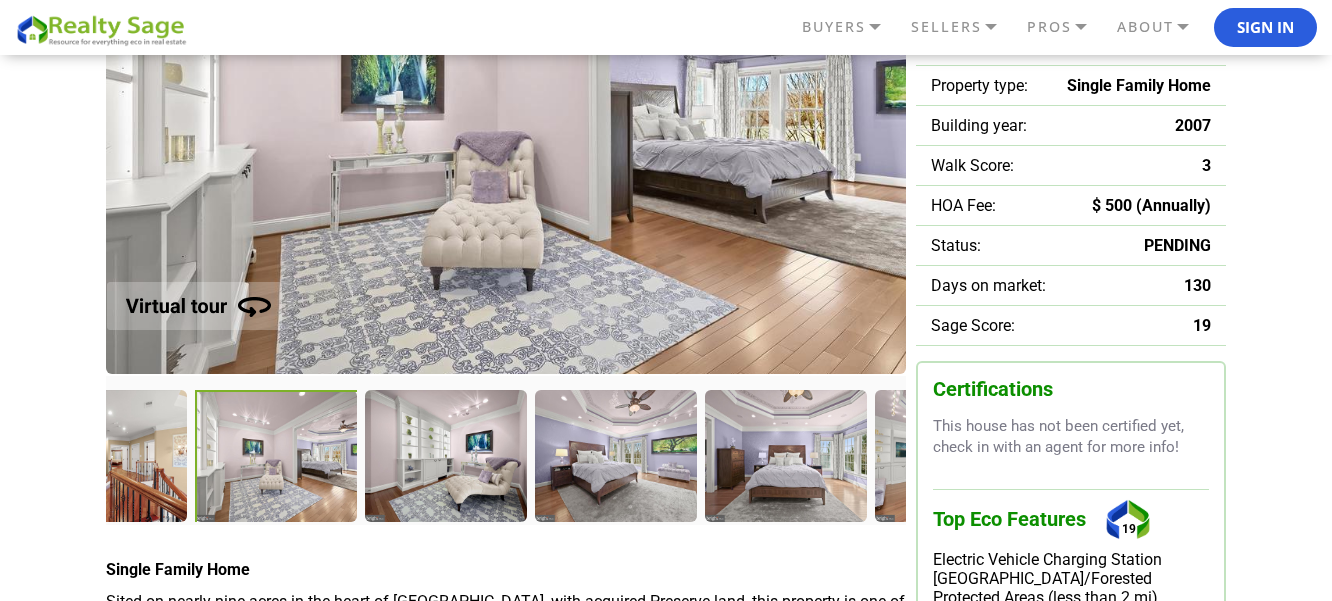 drag, startPoint x: 487, startPoint y: 476, endPoint x: 257, endPoint y: 477, distance: 230.00217 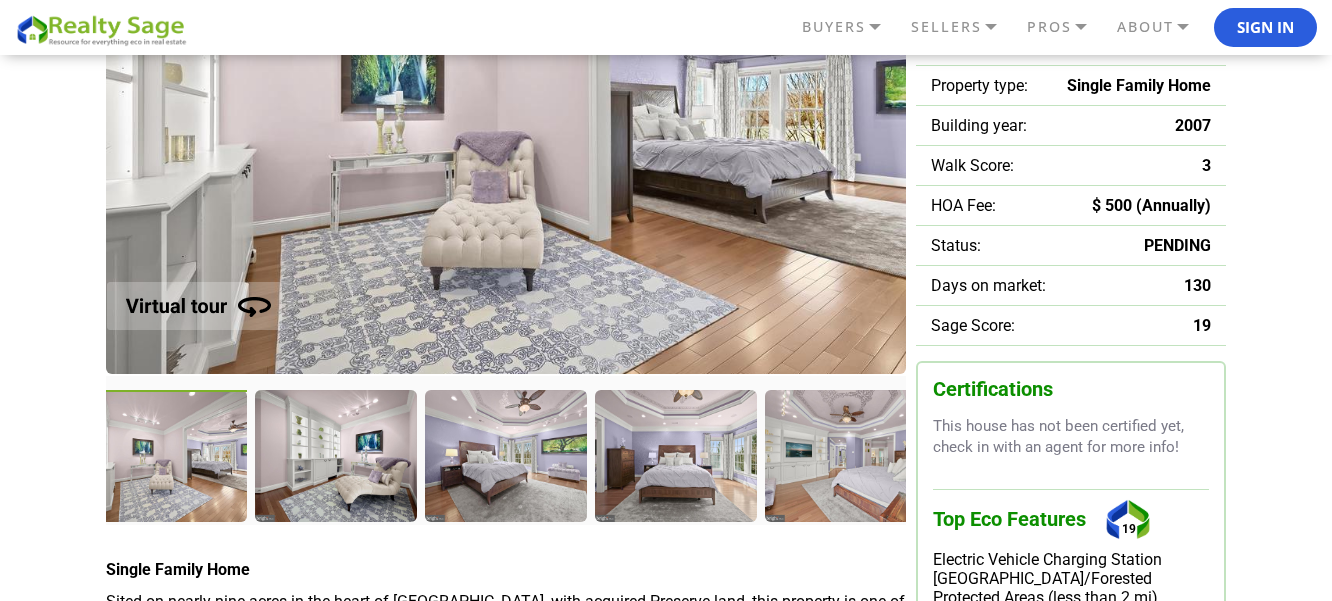 click at bounding box center (189, 294) 